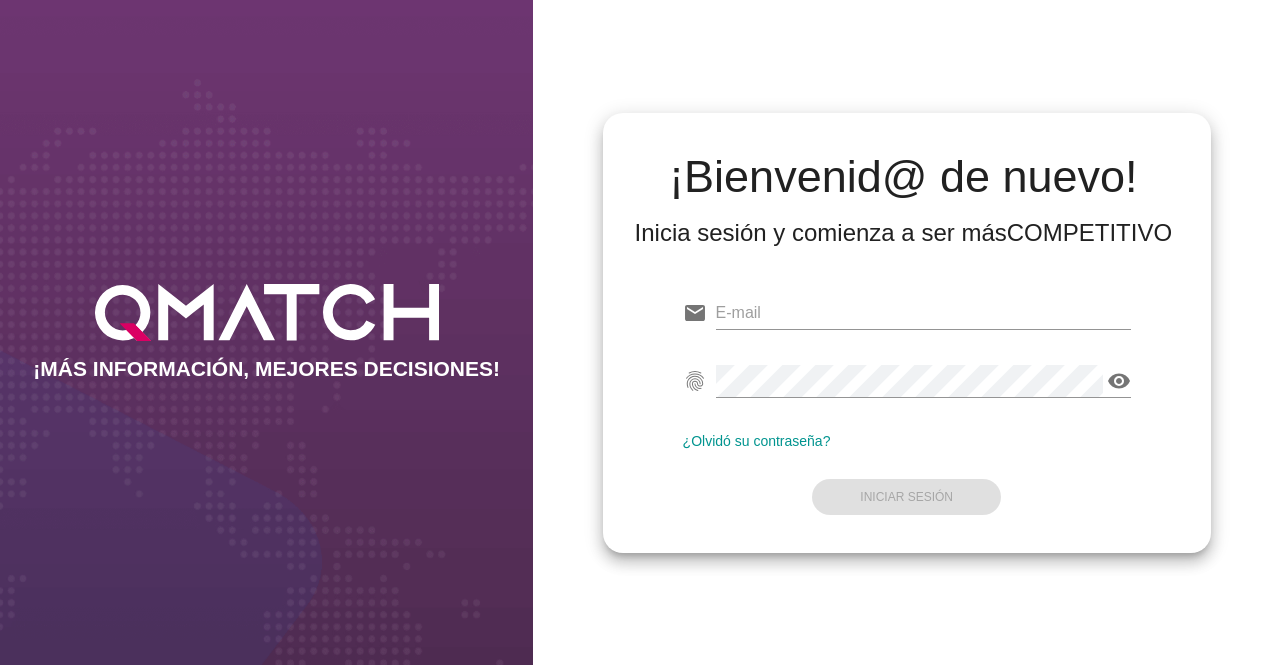 scroll, scrollTop: 0, scrollLeft: 0, axis: both 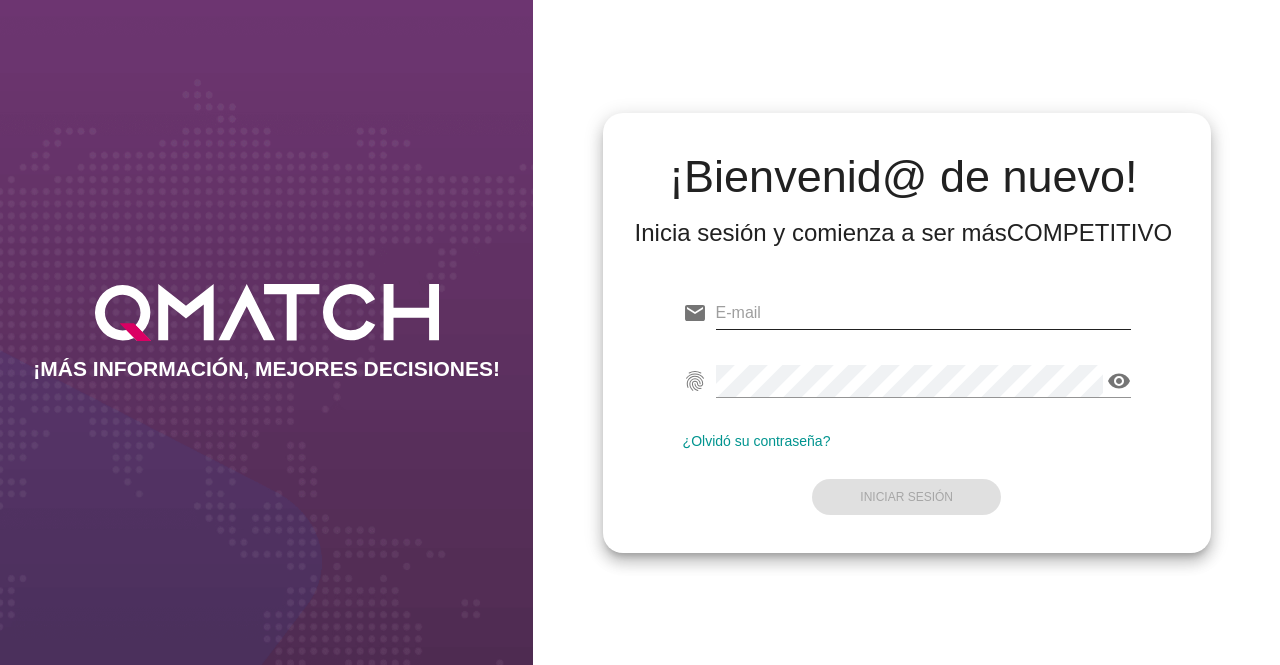 click at bounding box center [923, 313] 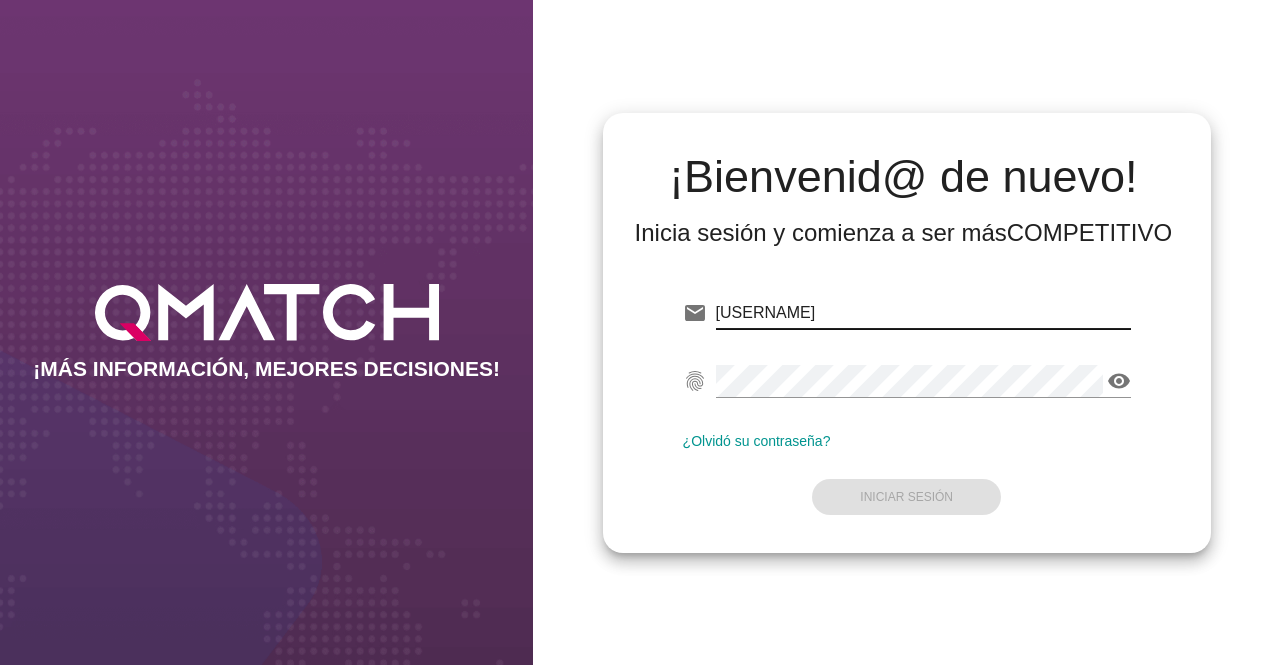 type on "[USERNAME]" 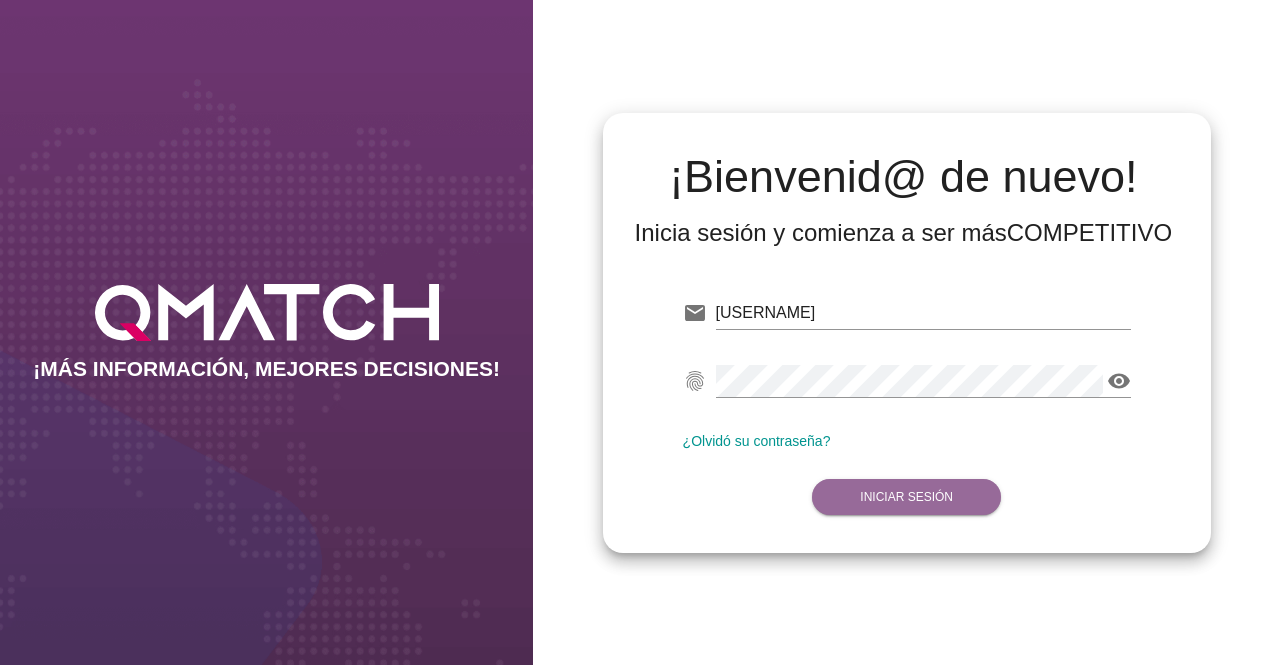 click on "Iniciar Sesión" at bounding box center (906, 497) 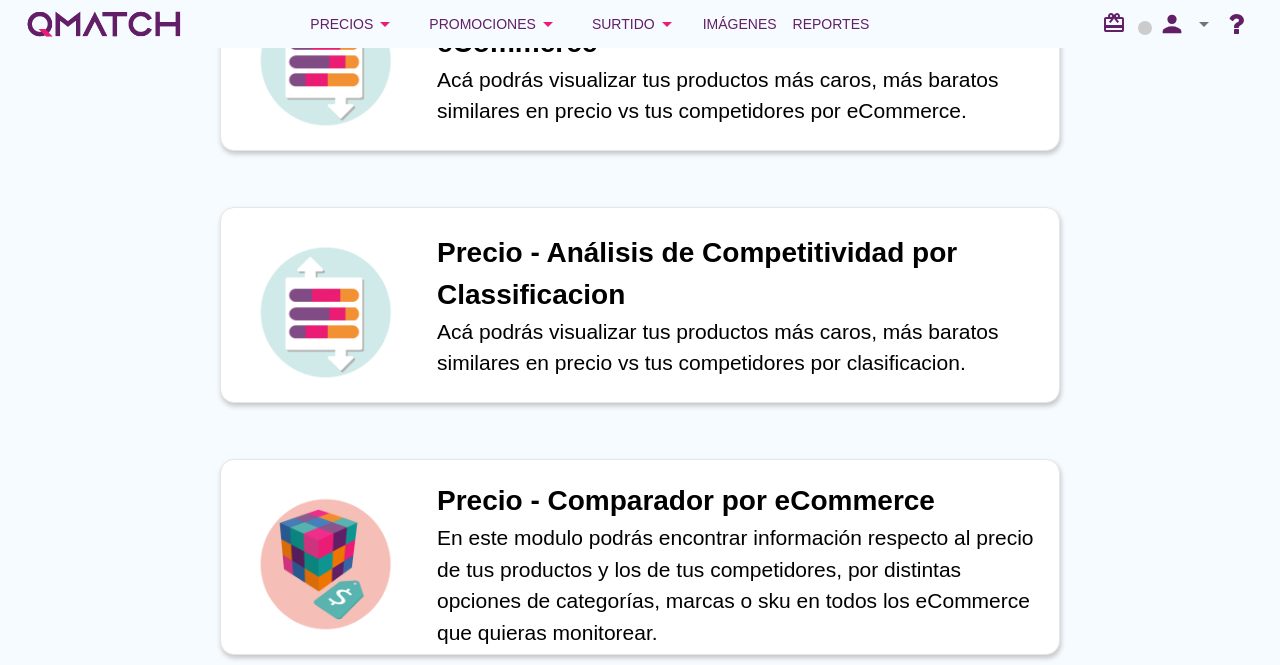scroll, scrollTop: 0, scrollLeft: 0, axis: both 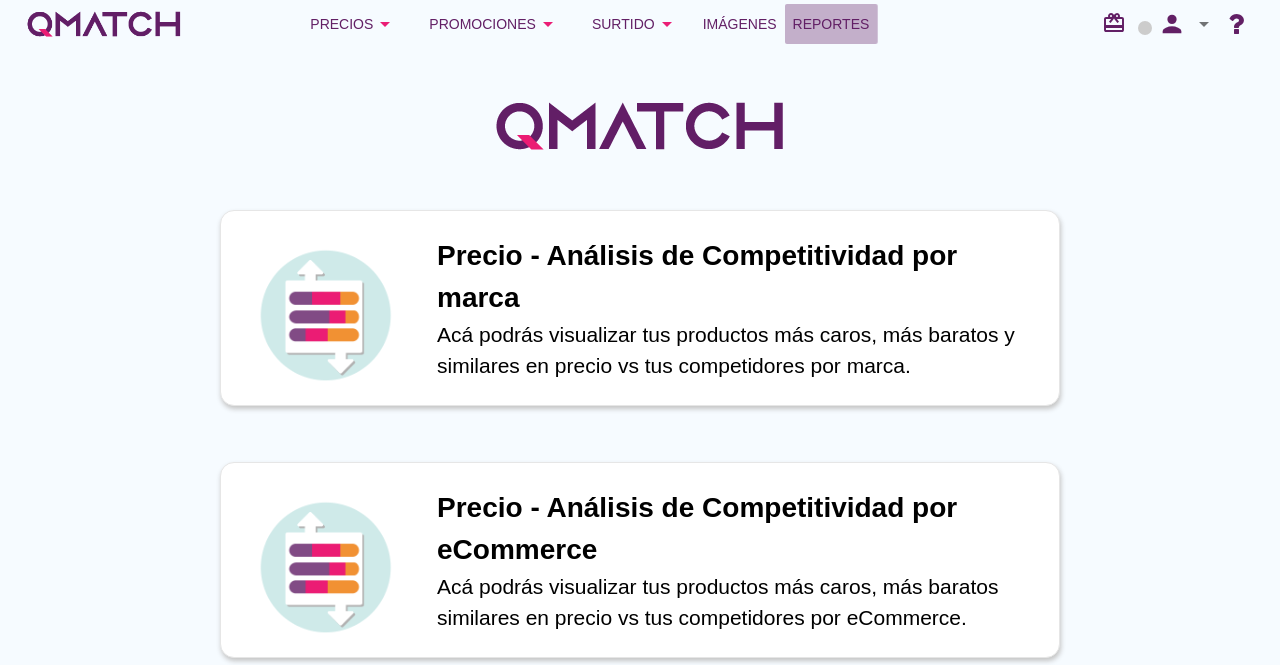 click on "Reportes" at bounding box center (831, 24) 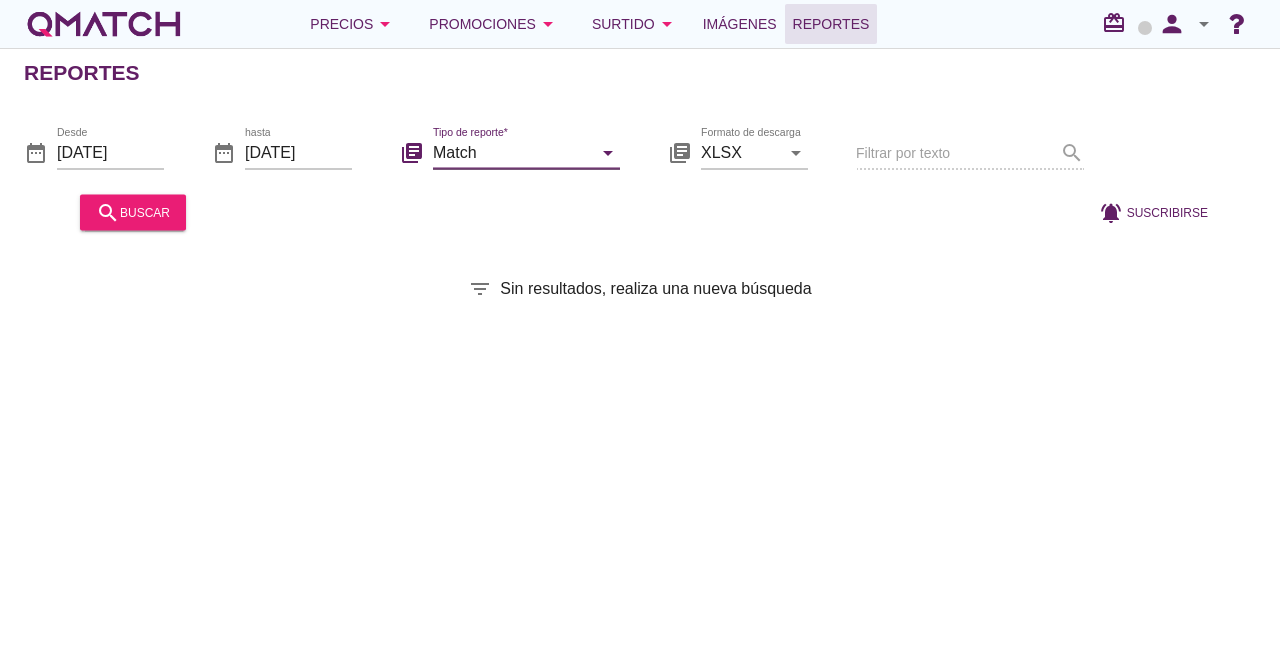 click on "Match" at bounding box center [512, 152] 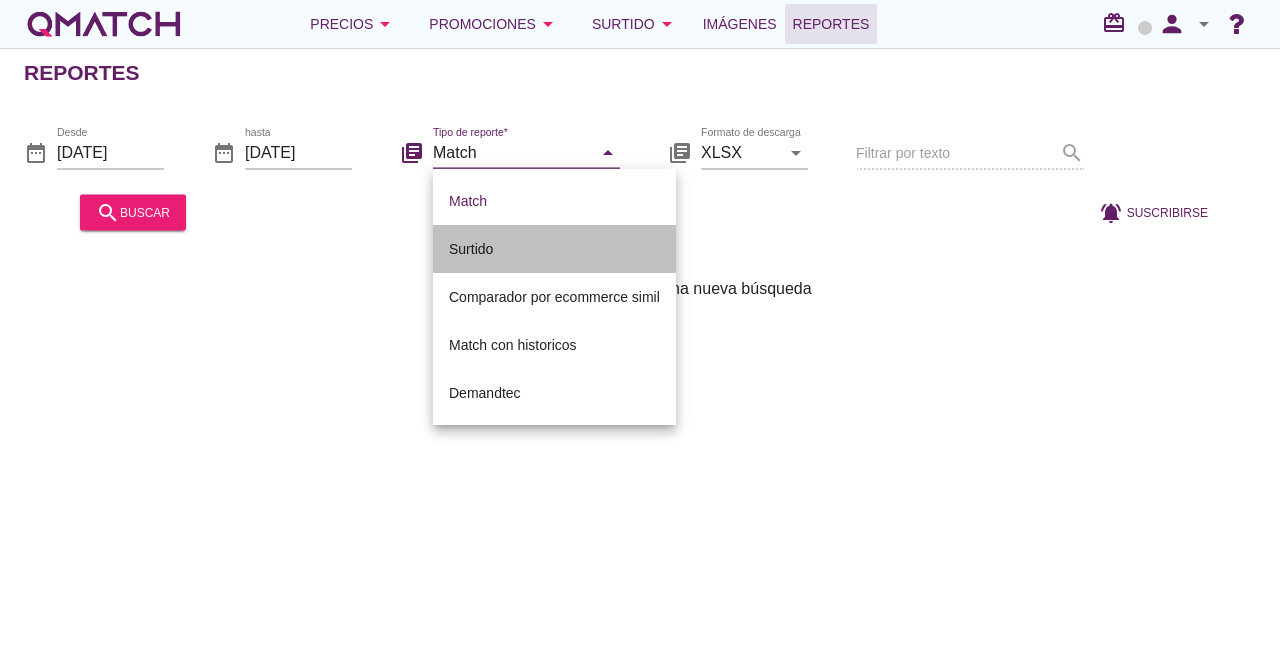 click on "Surtido" at bounding box center (554, 249) 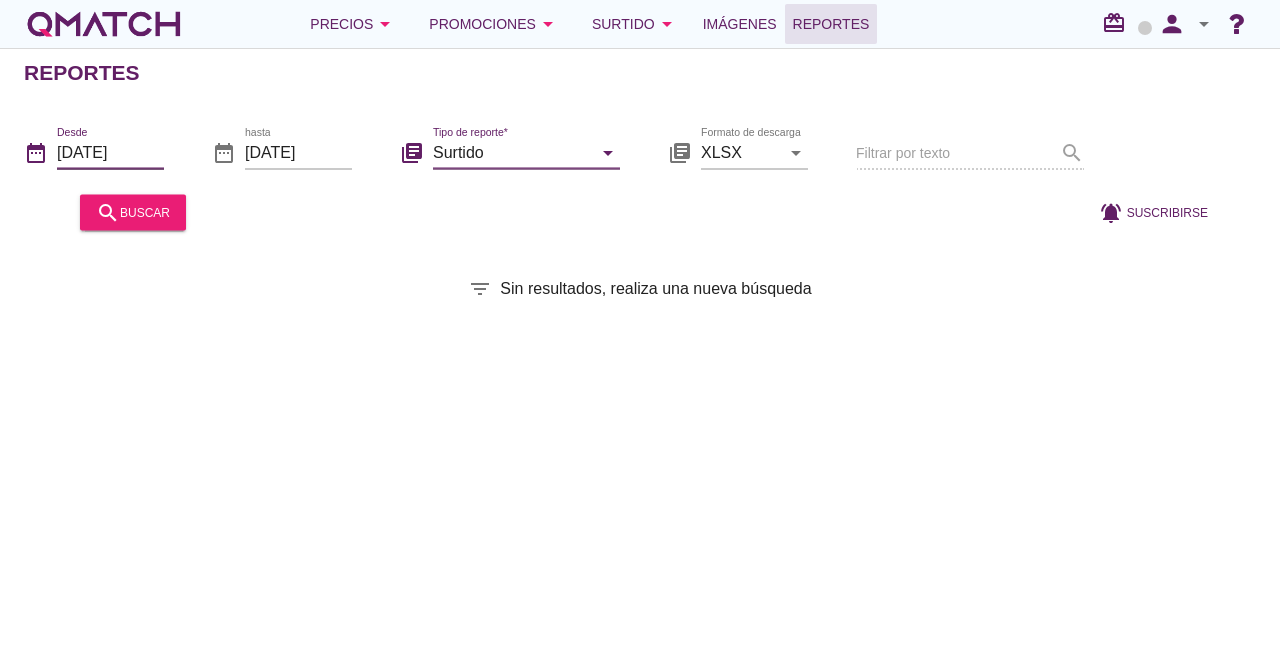 click on "[DATE]" at bounding box center (110, 152) 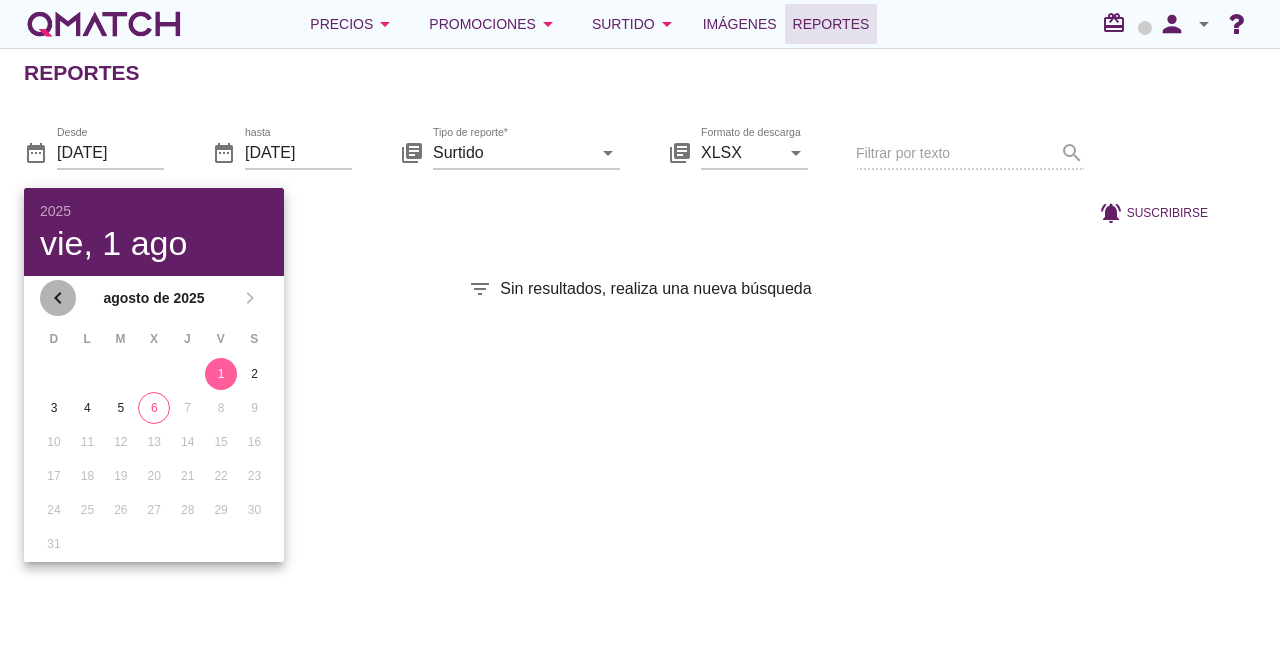 click on "chevron_left" at bounding box center [58, 298] 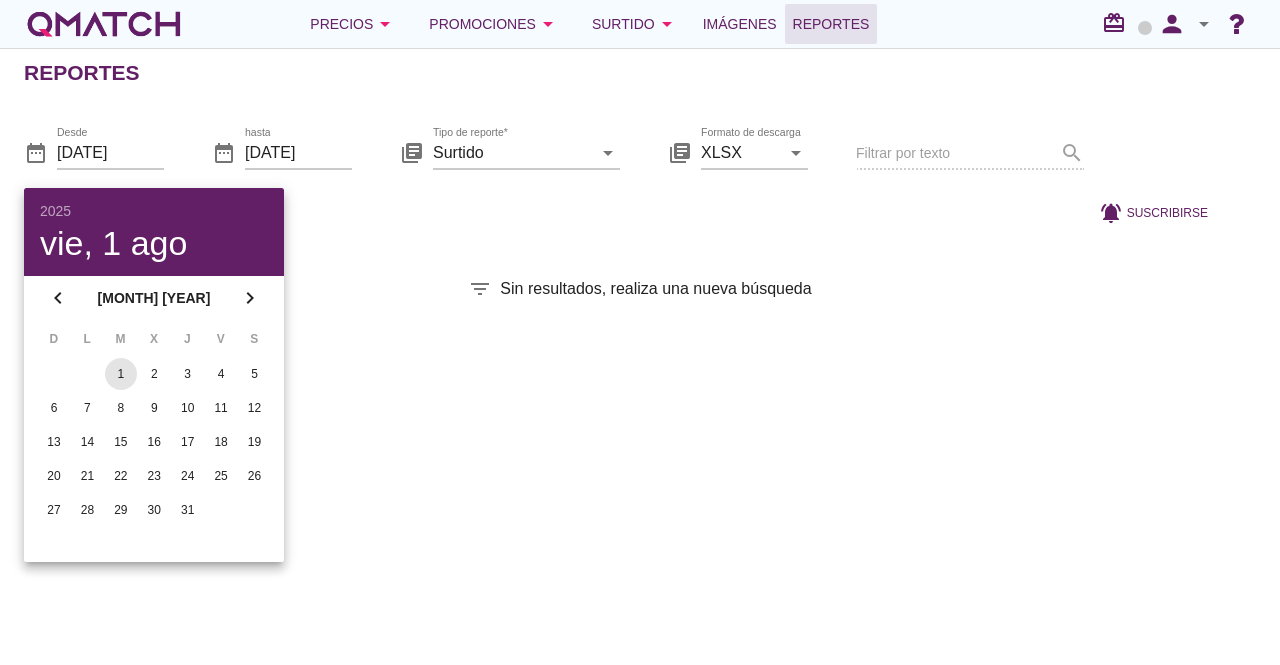 click on "1" at bounding box center (121, 374) 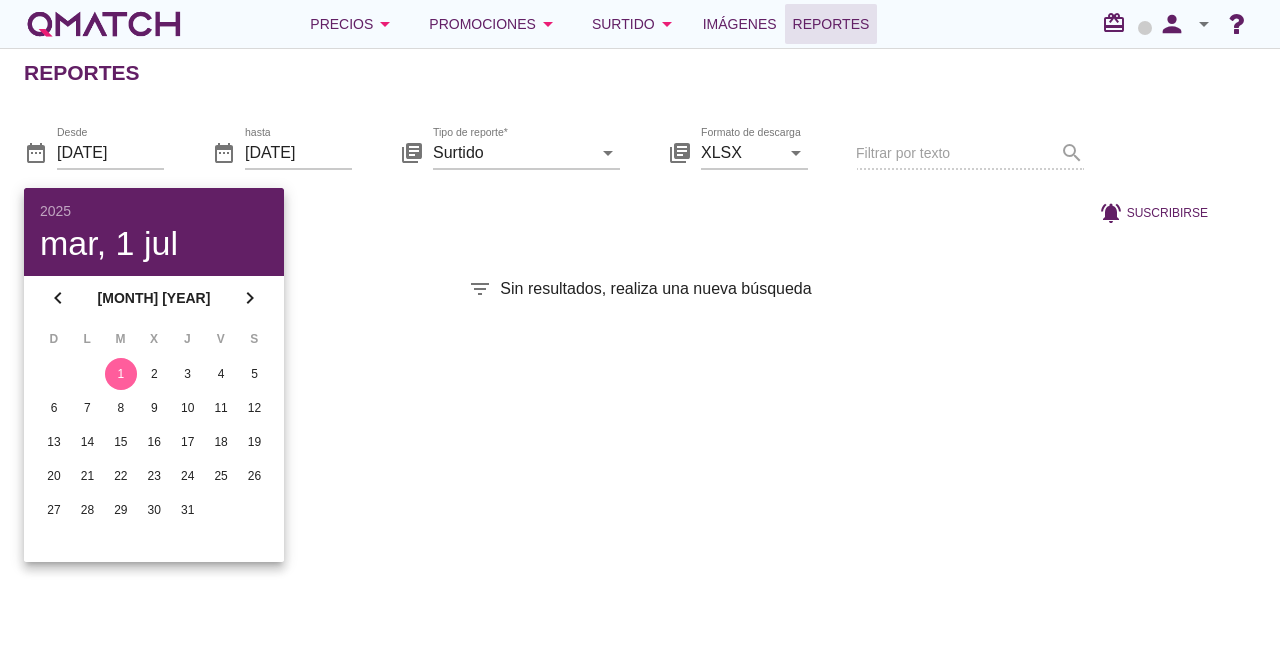 click on "Reportes date_range [DATE] date_range hasta [DATE] library_books Tipo de reporte* Surtido arrow_drop_down library_books Formato de descarga XLSX arrow_drop_down Filtrar por texto search  search
buscar
notifications_active
Suscribirse filter_list Sin resultados, realiza una nueva búsqueda" at bounding box center (640, 356) 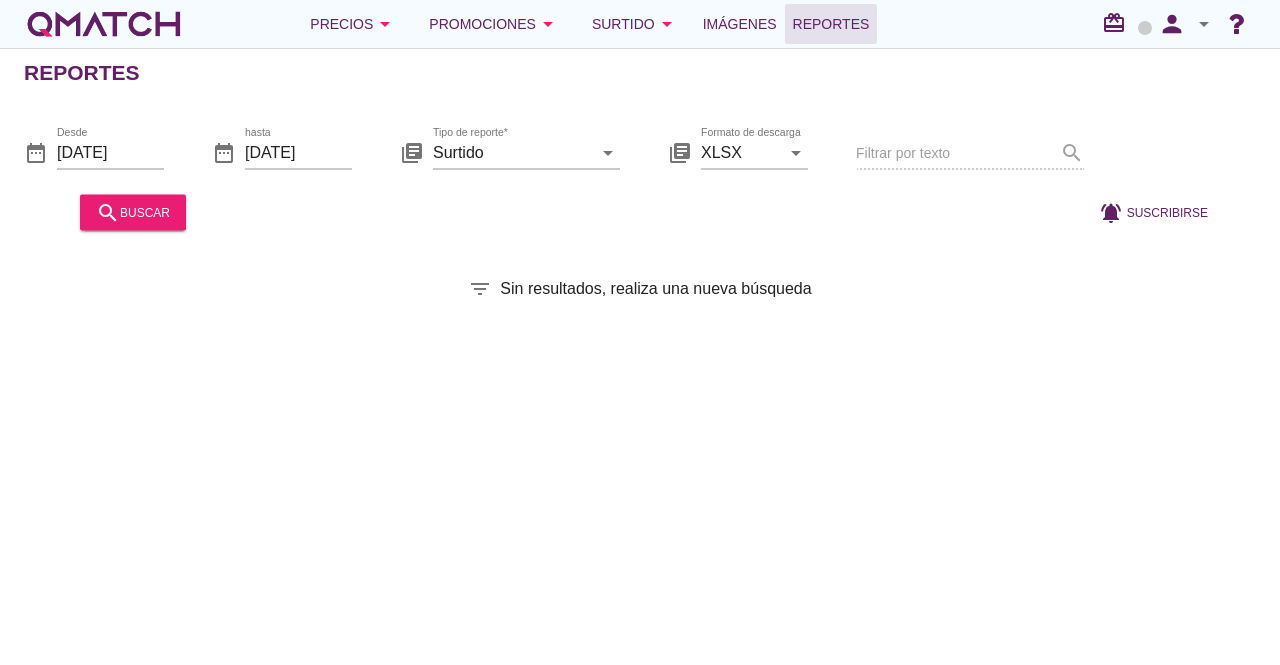 click on "arrow_drop_down" at bounding box center (1204, 24) 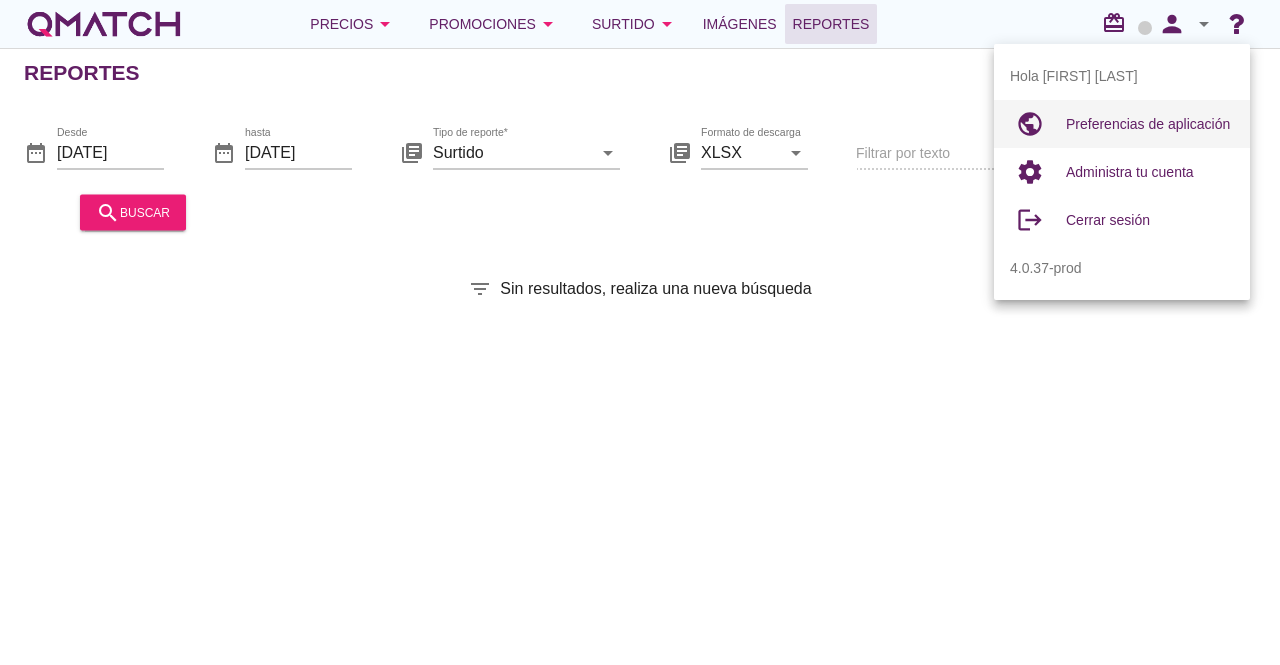 click on "Preferencias de aplicación" at bounding box center (1148, 124) 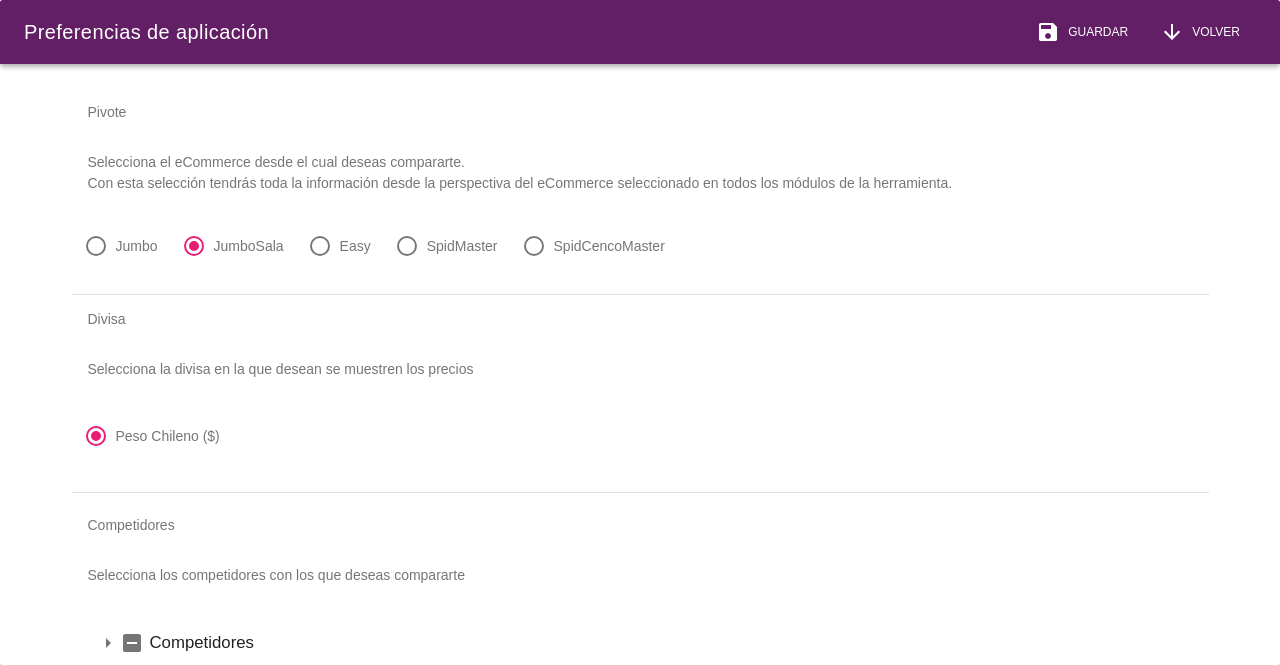 scroll, scrollTop: 68, scrollLeft: 0, axis: vertical 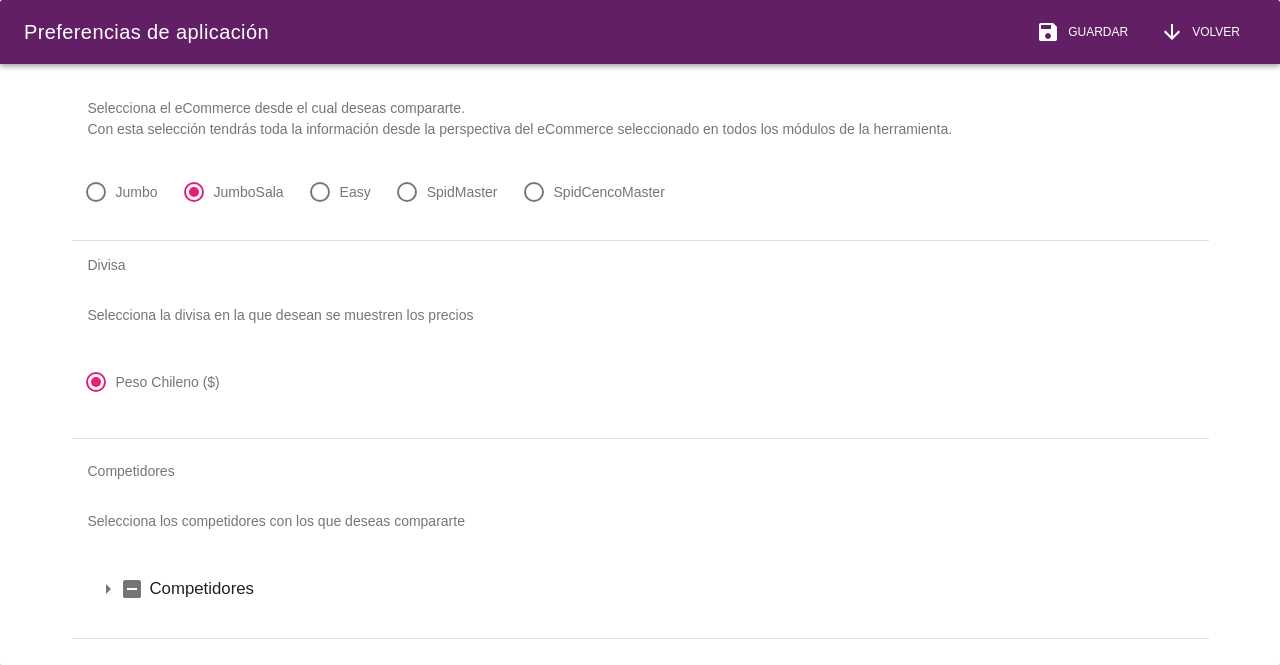 click on "arrow_drop_down" at bounding box center (108, 589) 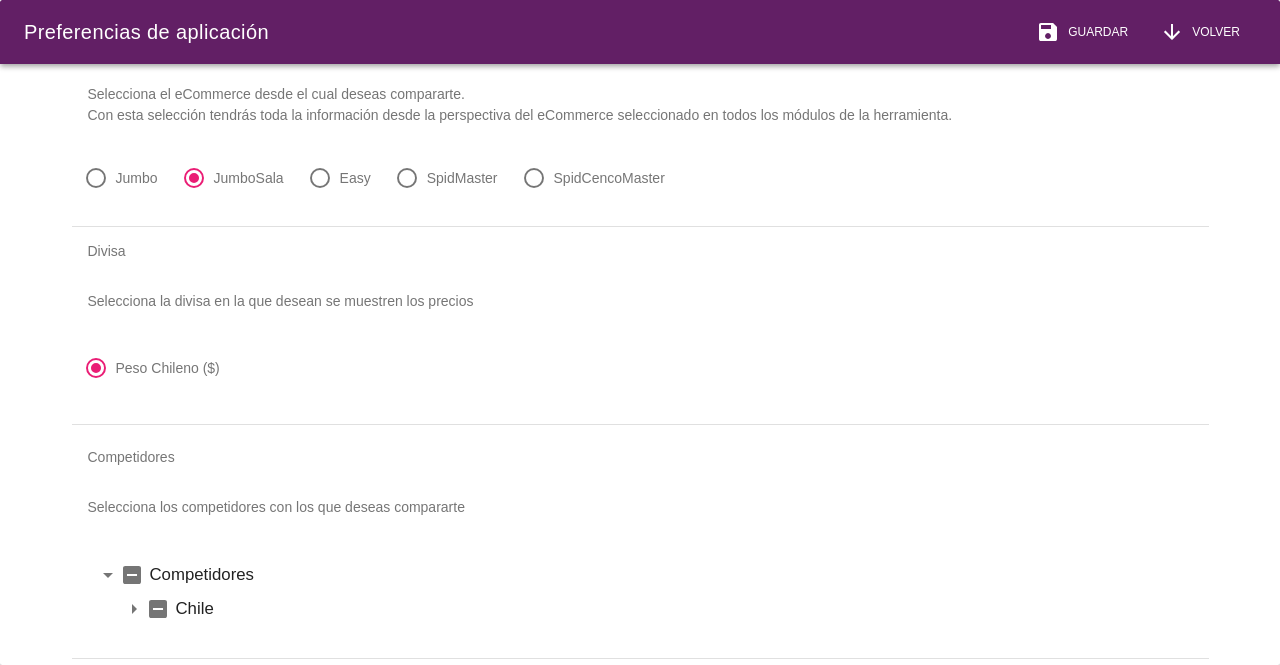 scroll, scrollTop: 102, scrollLeft: 0, axis: vertical 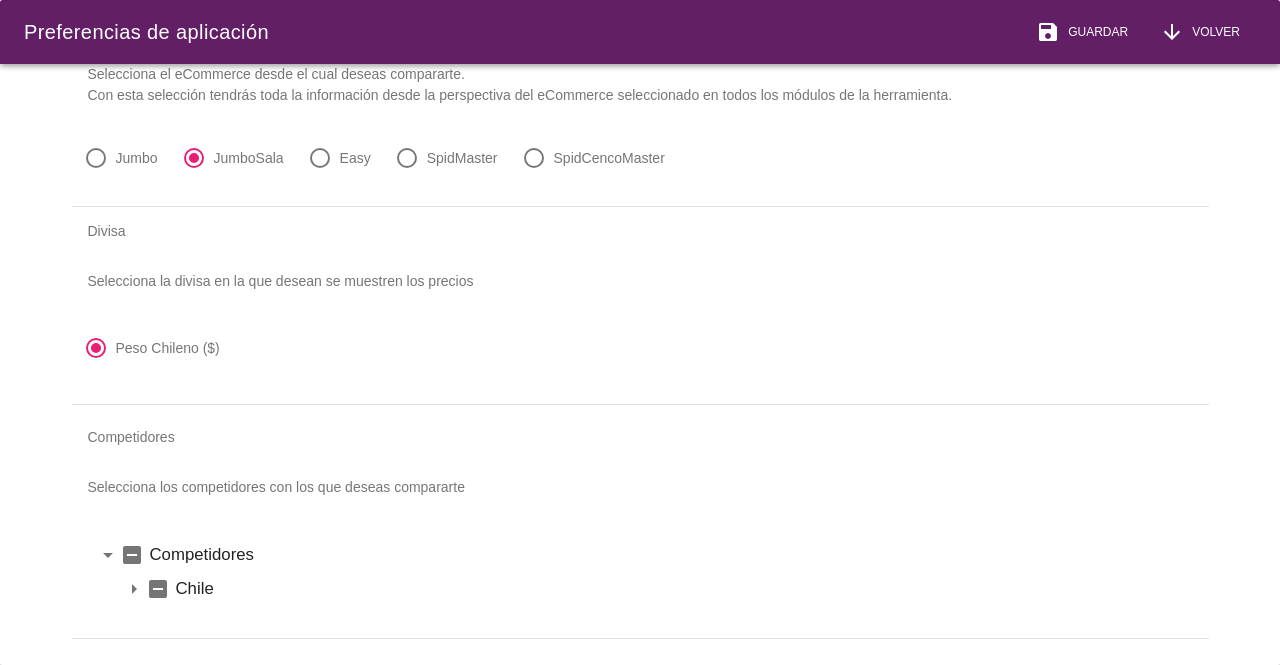 click on "arrow_drop_down" at bounding box center [134, 589] 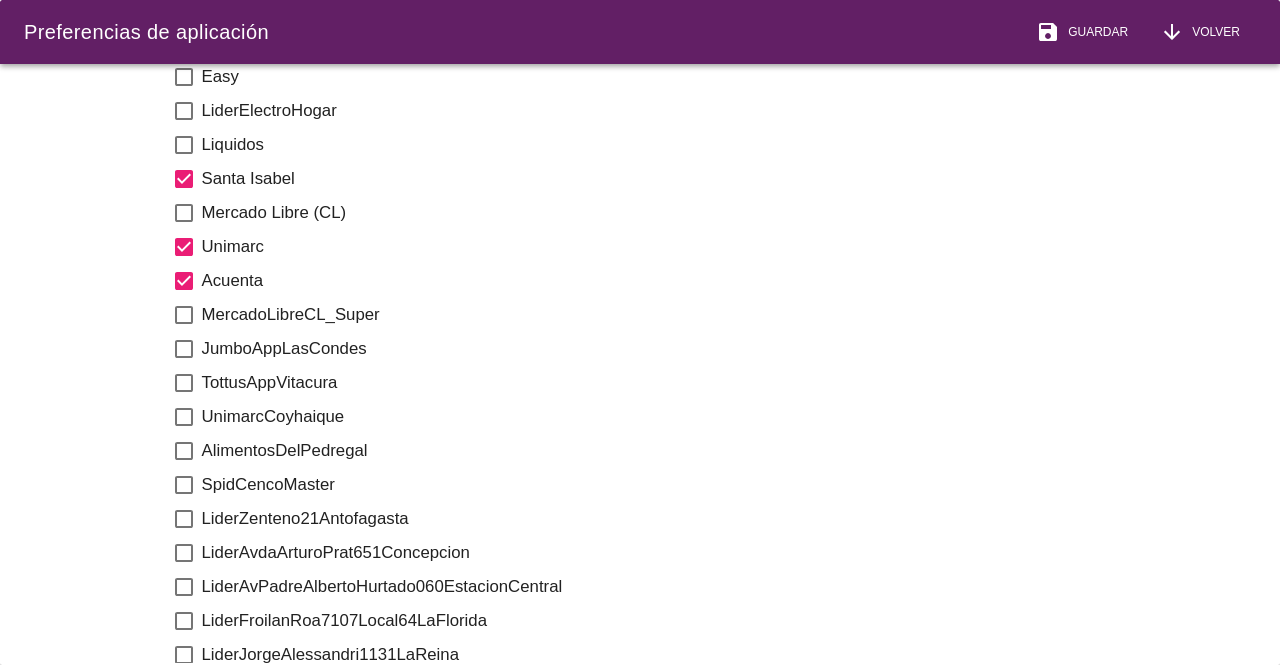 scroll, scrollTop: 1040, scrollLeft: 0, axis: vertical 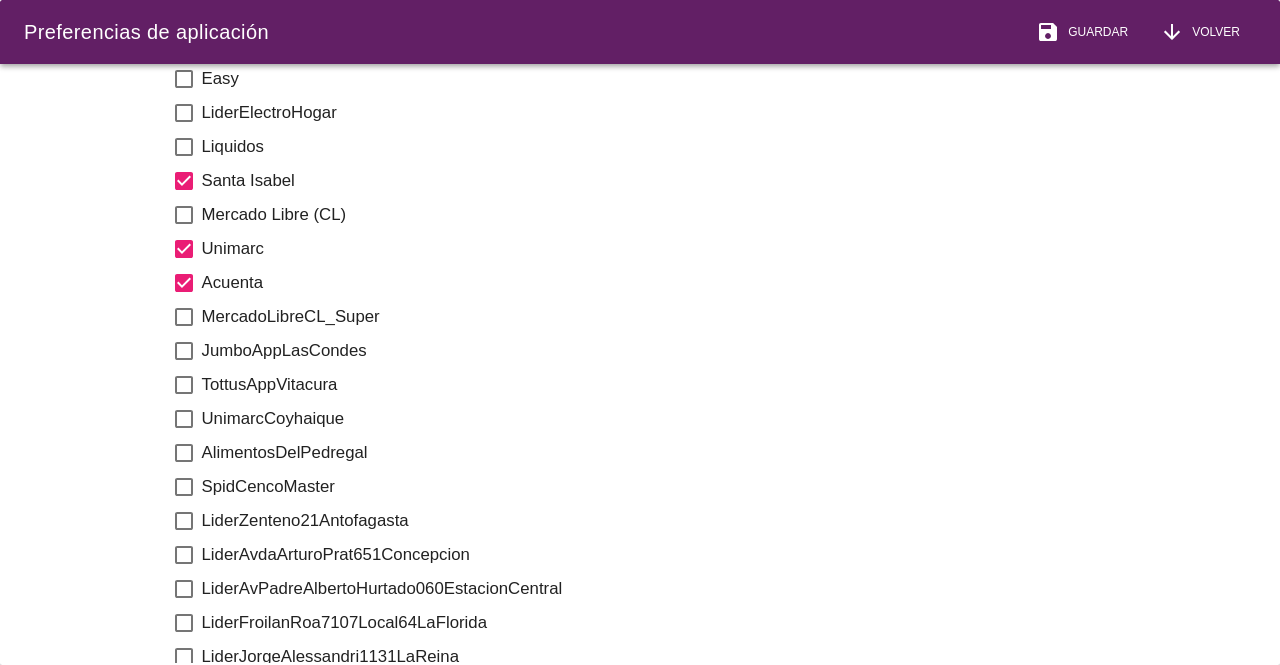 click on "check_box" at bounding box center (184, 283) 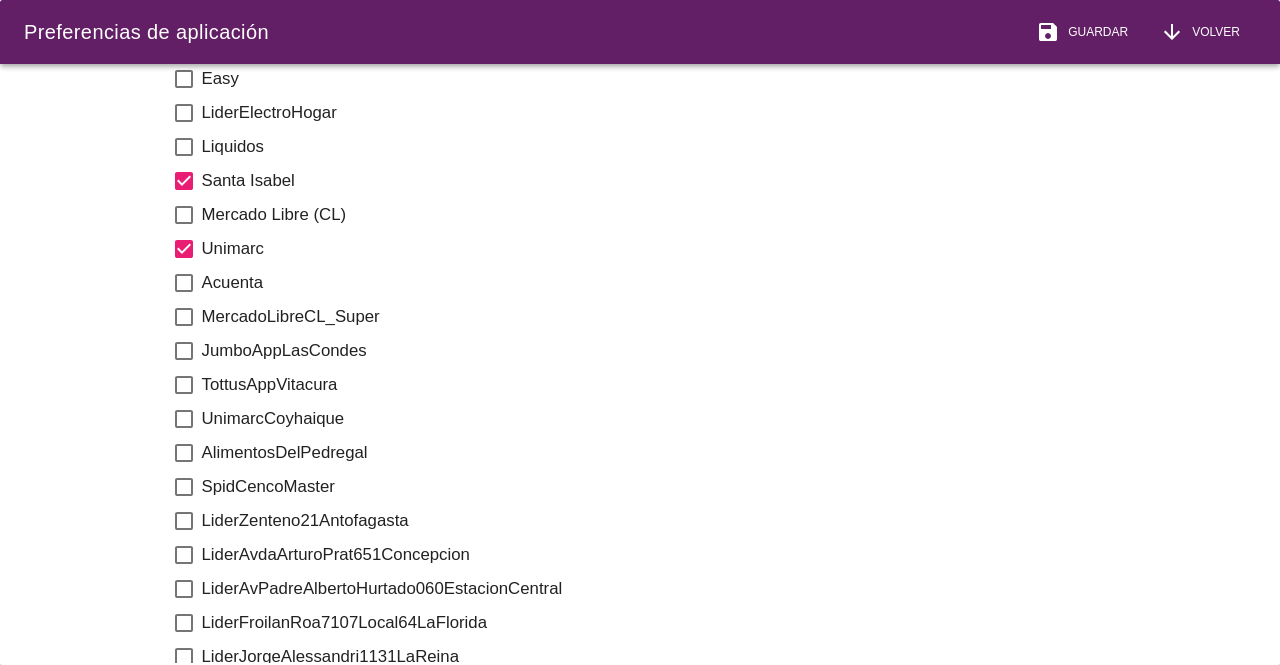 click on "check_box" at bounding box center (184, 249) 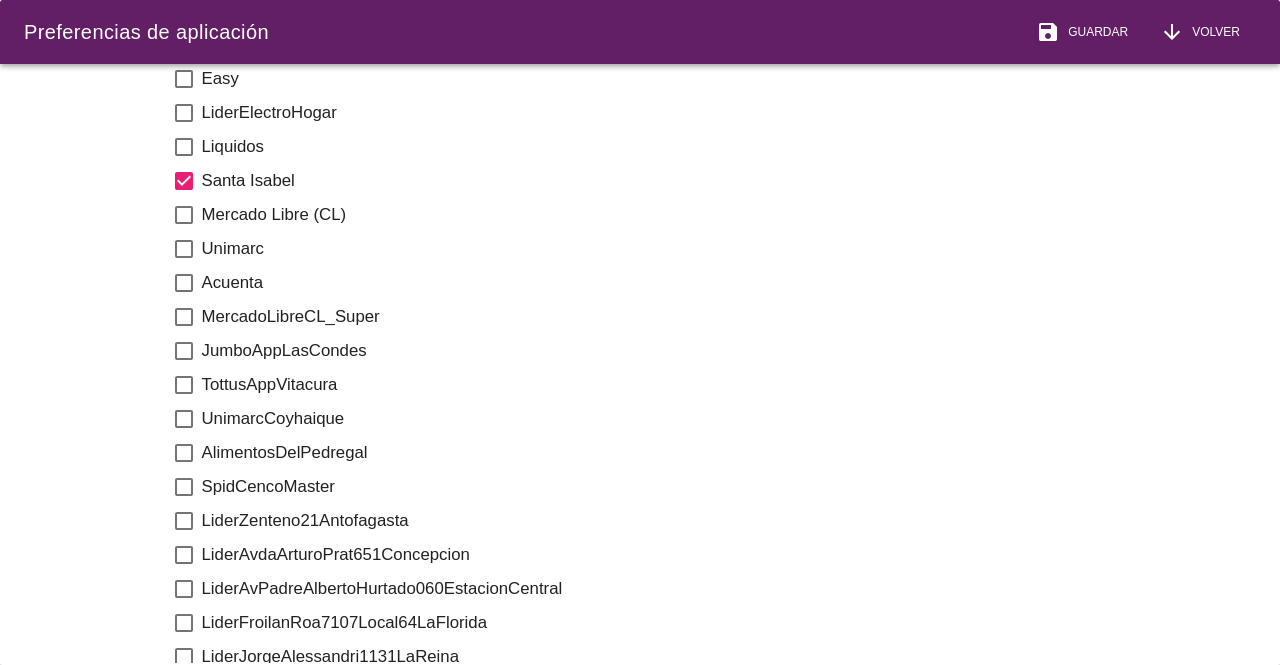 click on "check_box" at bounding box center [184, 181] 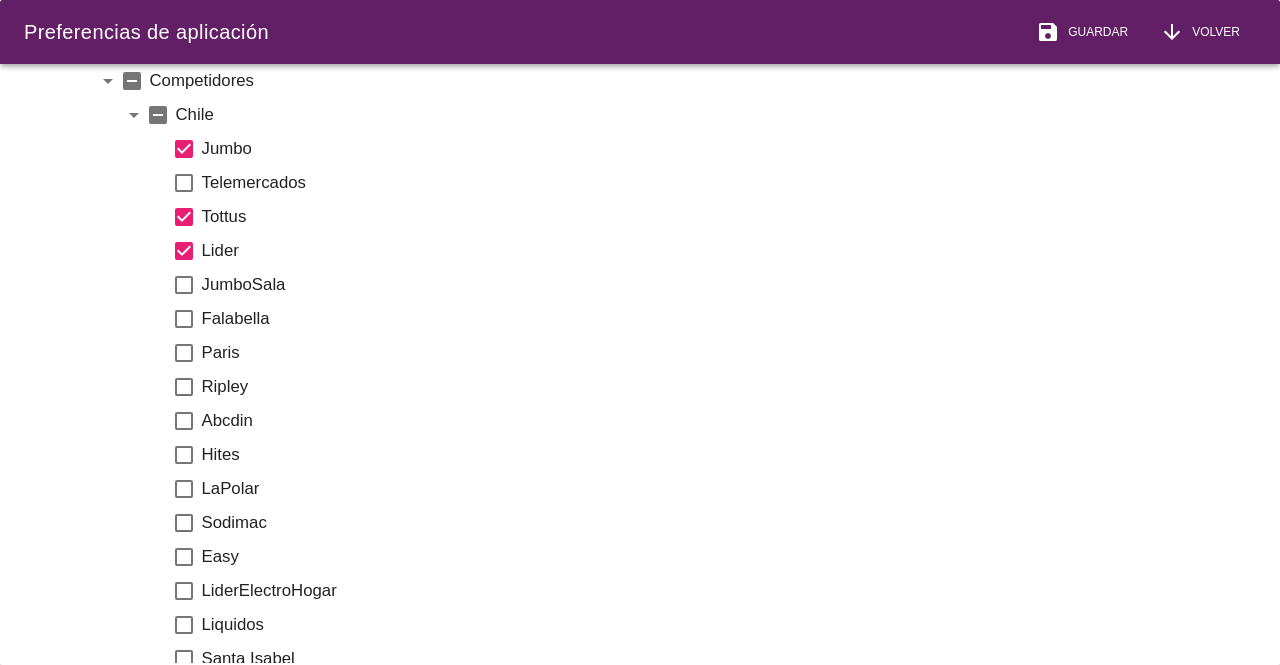 scroll, scrollTop: 552, scrollLeft: 0, axis: vertical 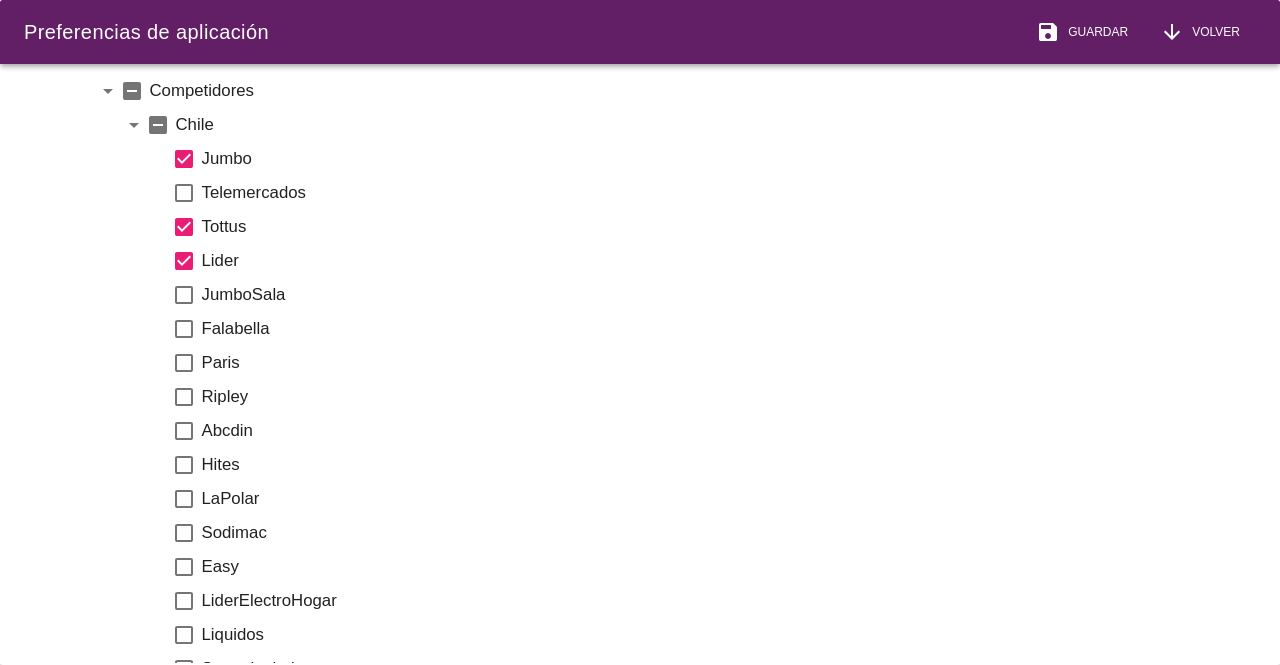 drag, startPoint x: 181, startPoint y: 150, endPoint x: 189, endPoint y: 219, distance: 69.46222 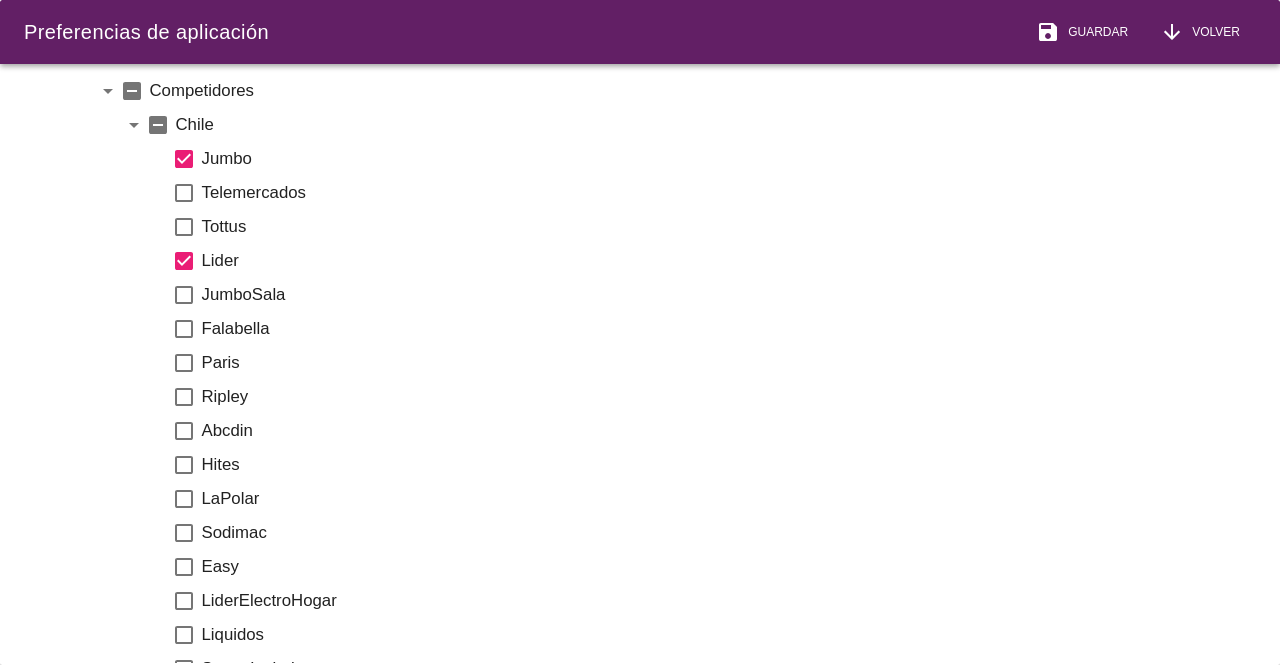 click on "check_box" at bounding box center [184, 159] 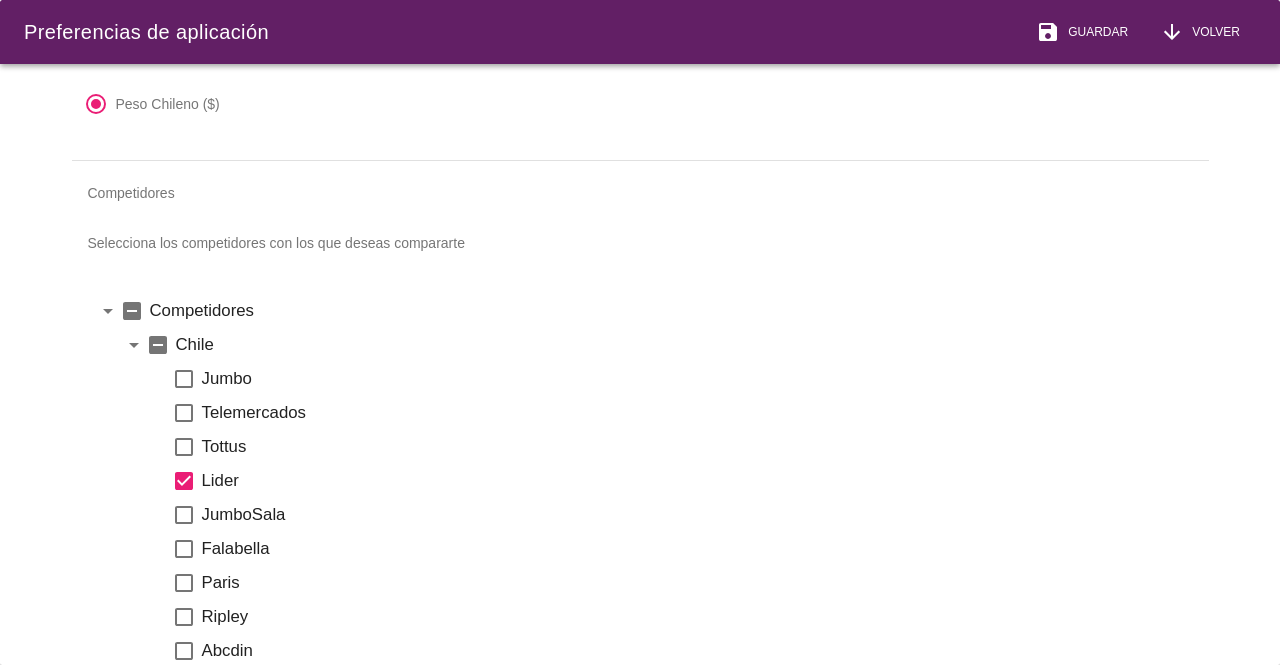scroll, scrollTop: 328, scrollLeft: 0, axis: vertical 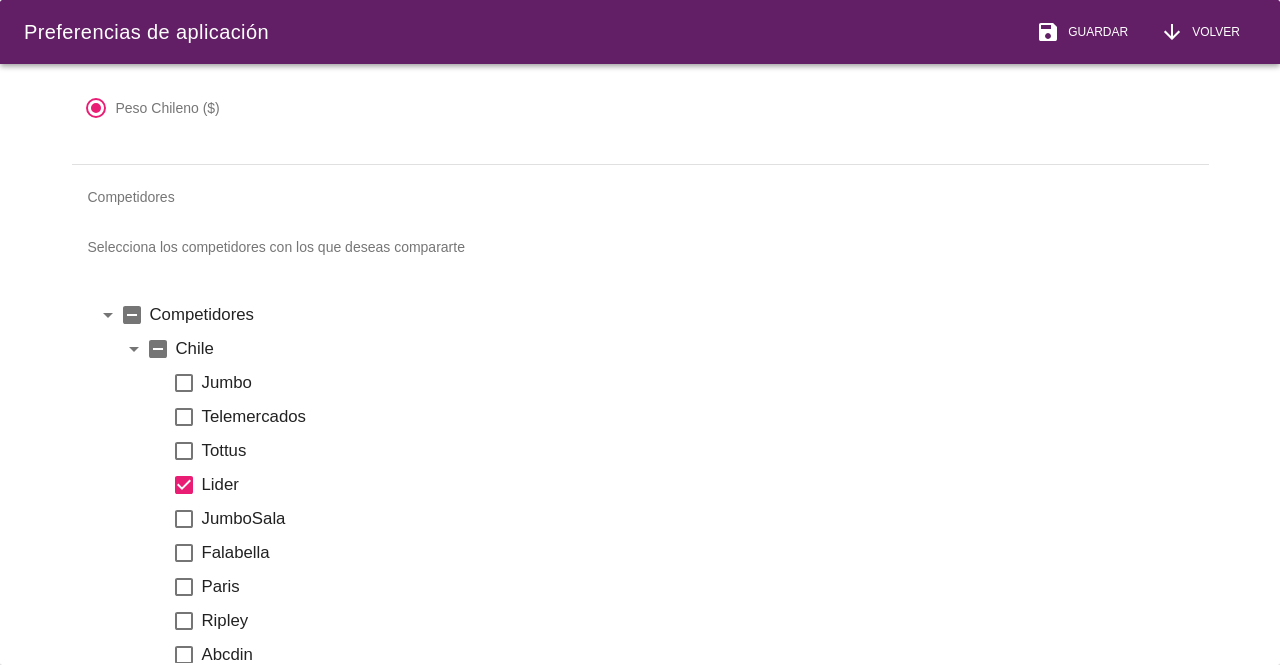 click on "arrow_drop_down" at bounding box center (108, 315) 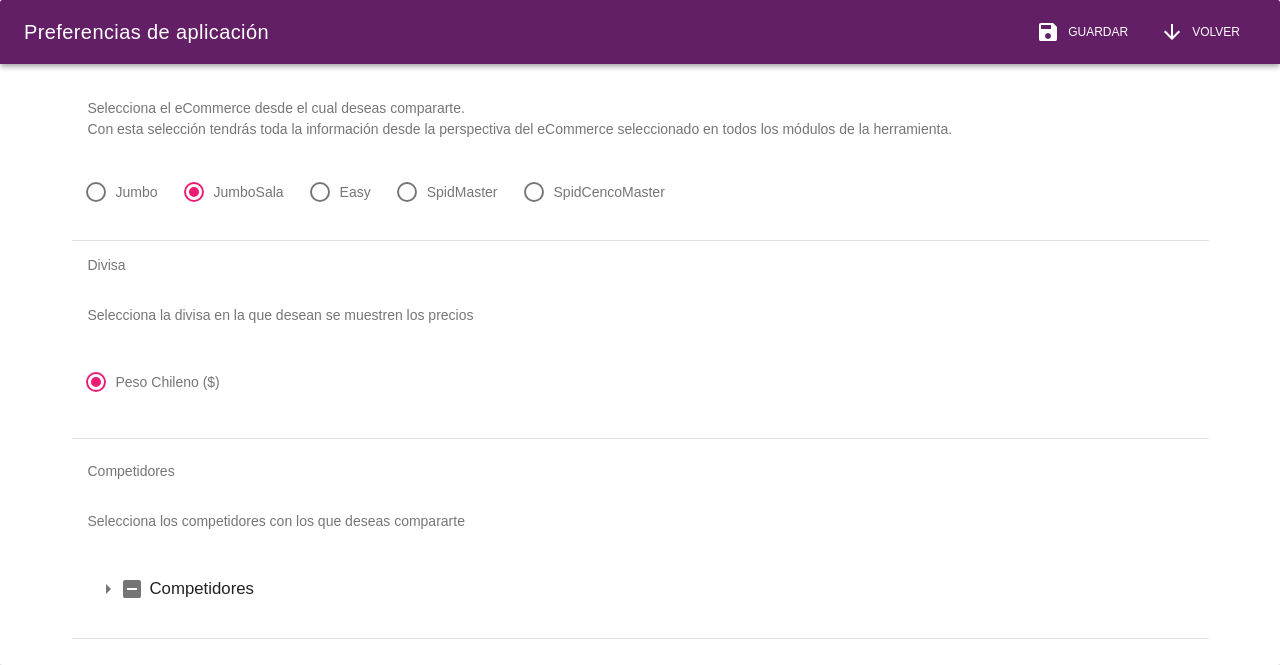 scroll, scrollTop: 0, scrollLeft: 0, axis: both 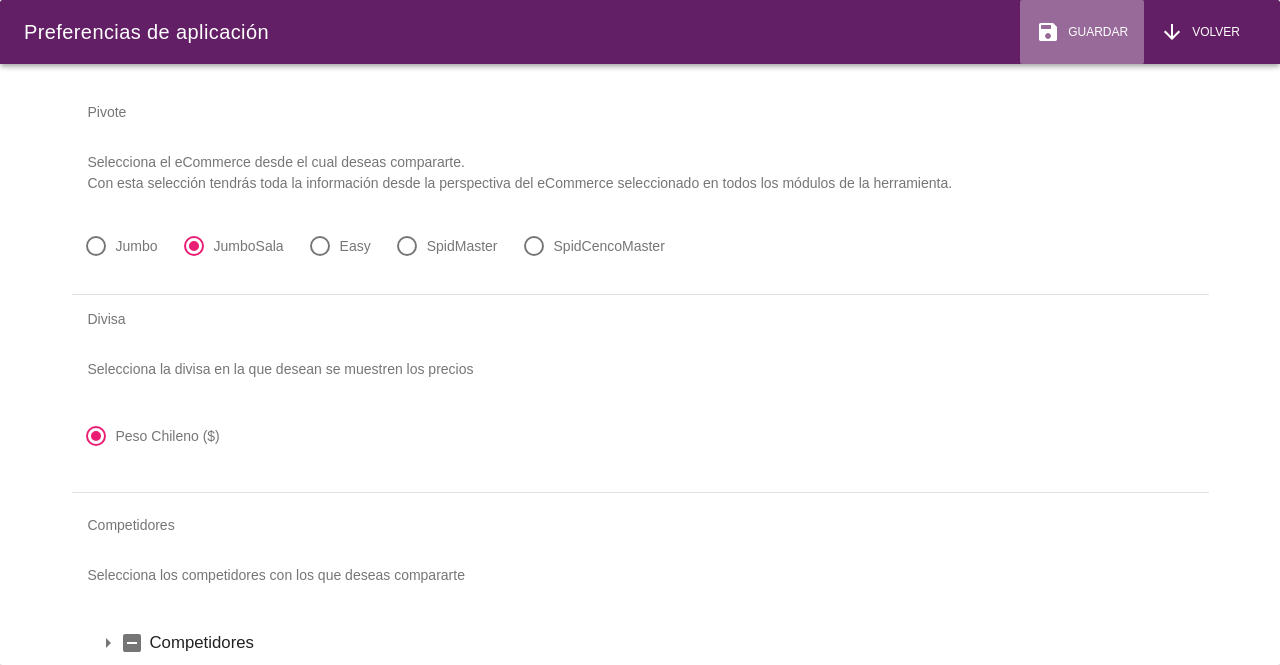 click on "Guardar" at bounding box center [1094, 32] 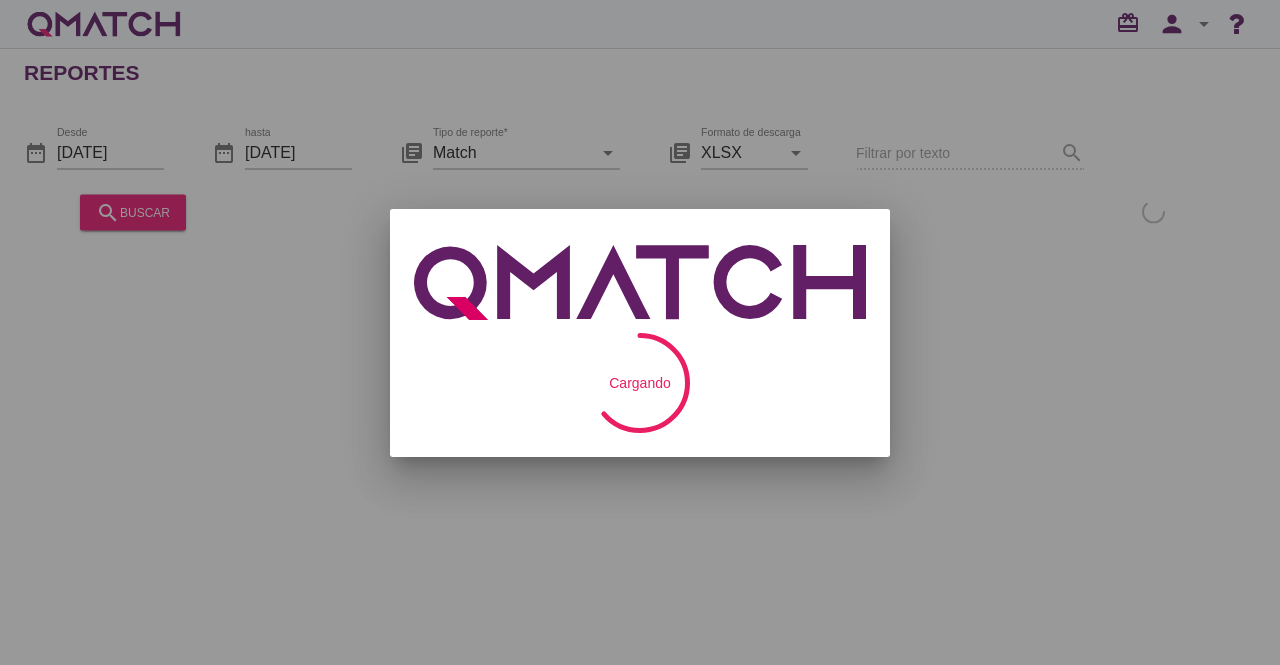 scroll, scrollTop: 0, scrollLeft: 0, axis: both 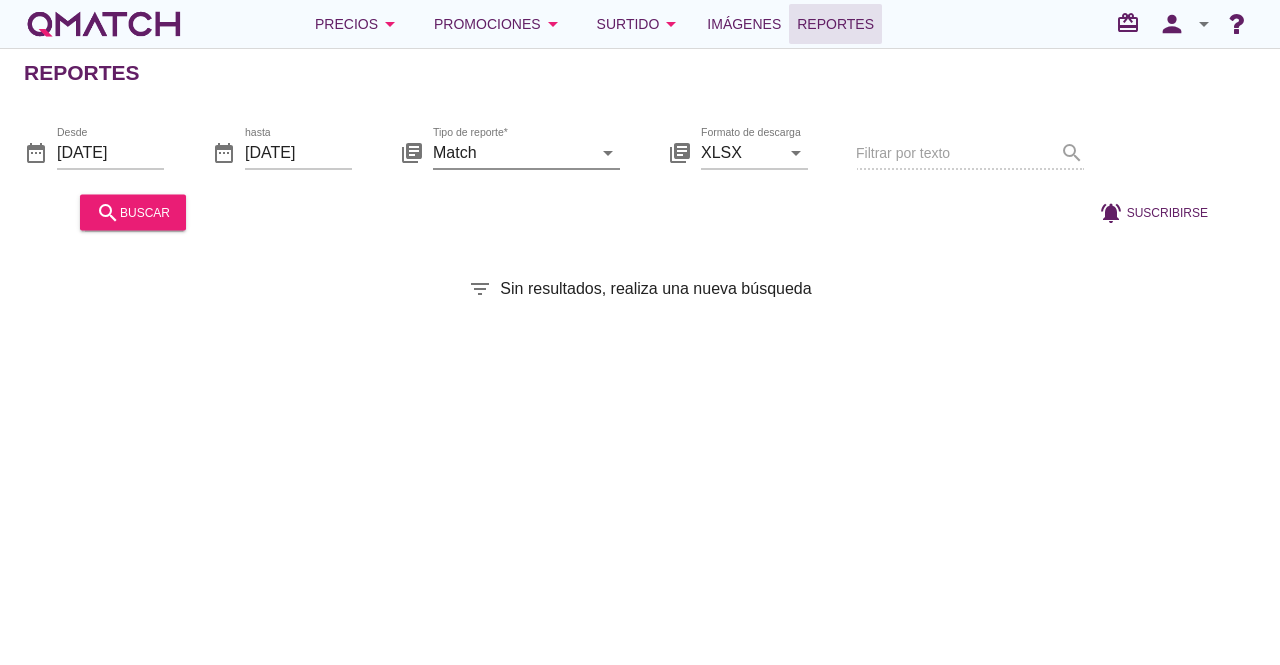 click on "arrow_drop_down" at bounding box center (608, 152) 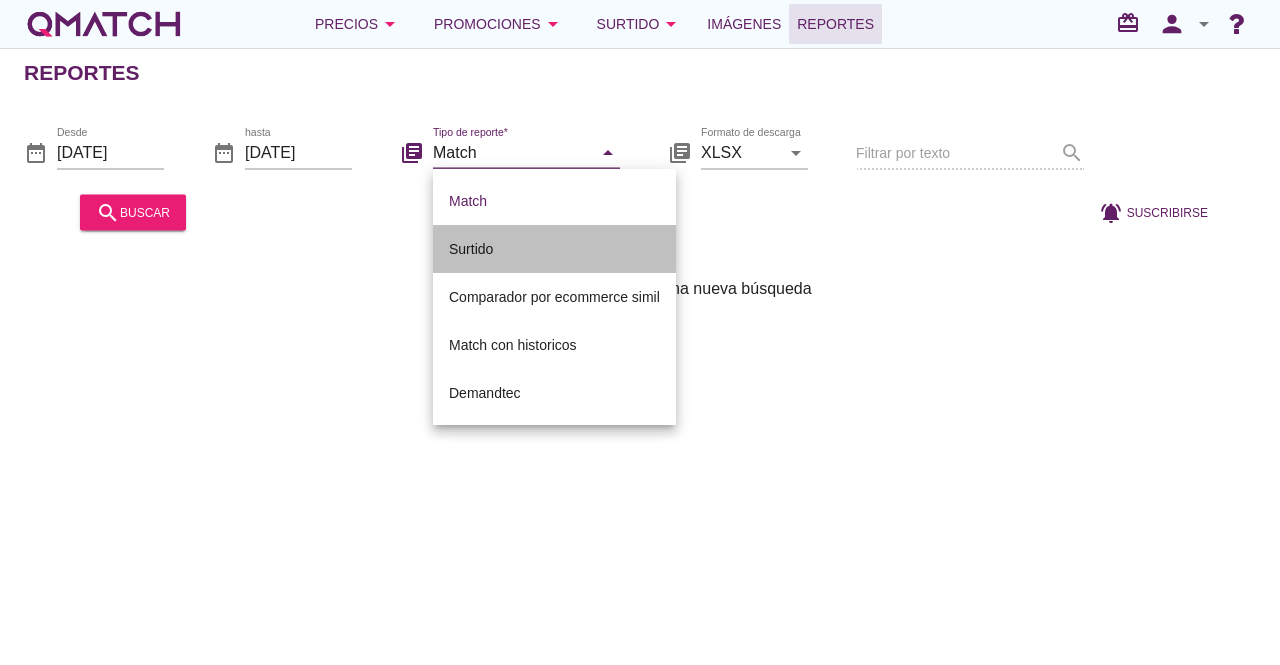 click on "Surtido" at bounding box center (554, 249) 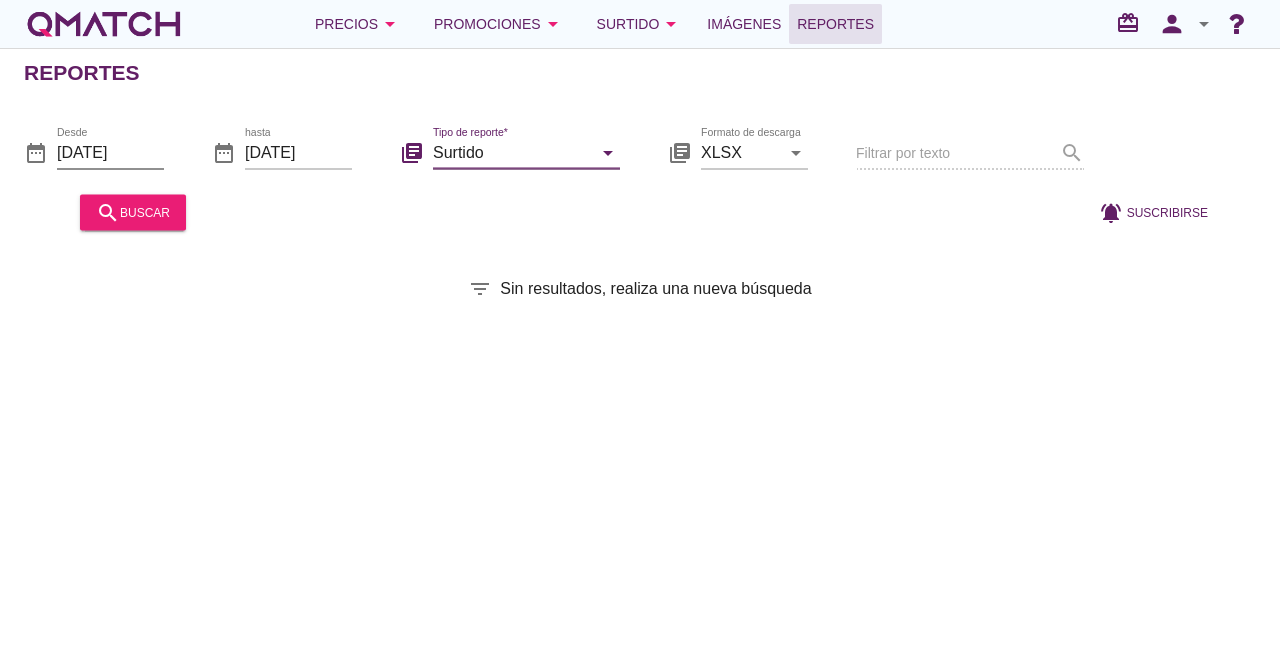 click on "[DATE]" at bounding box center [110, 152] 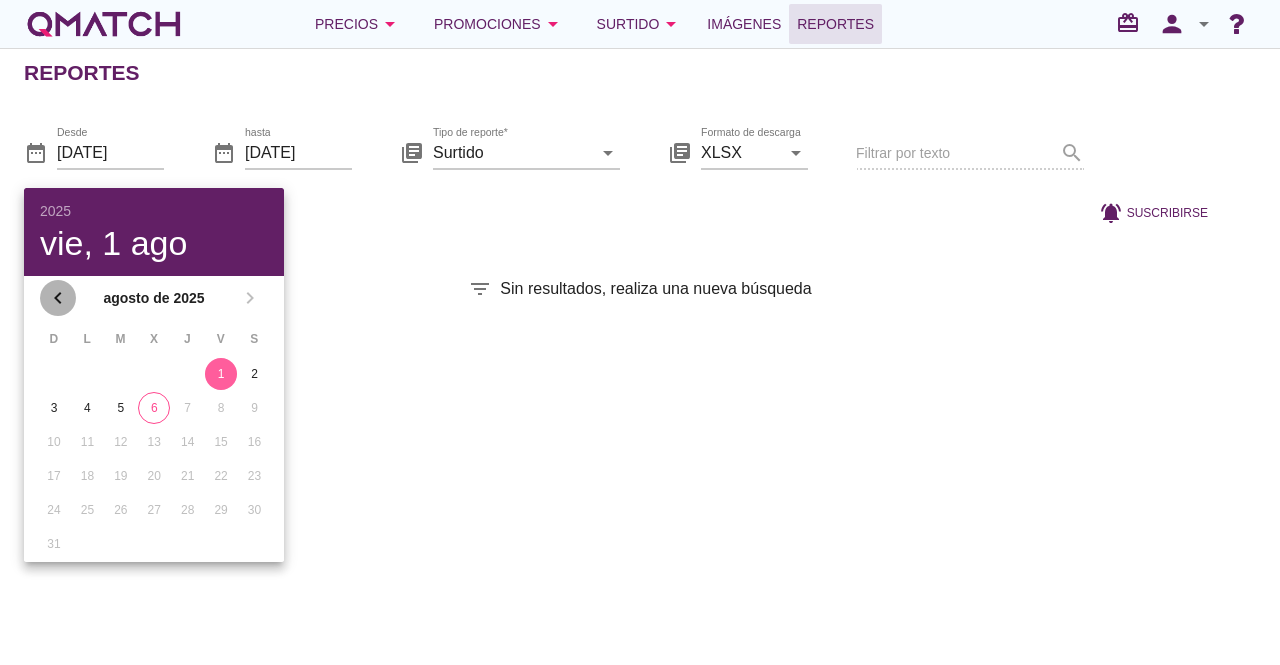 click on "chevron_left" at bounding box center [58, 298] 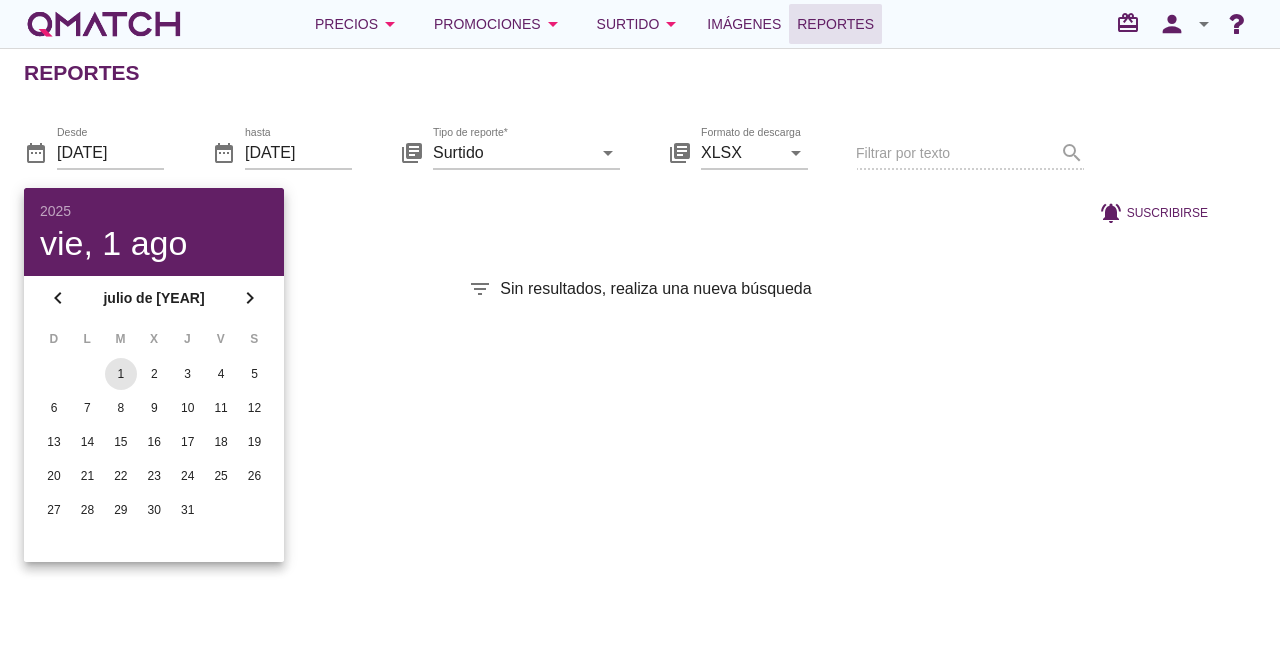 click on "1" at bounding box center [121, 374] 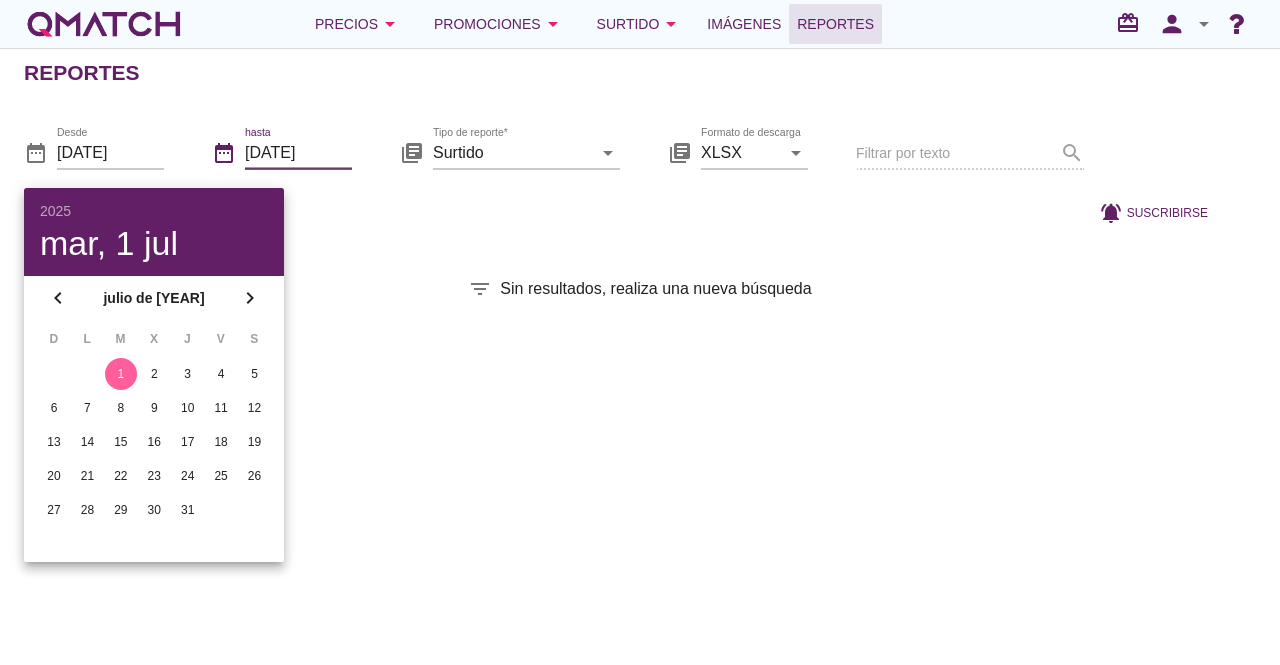 click on "[DATE]" at bounding box center (298, 152) 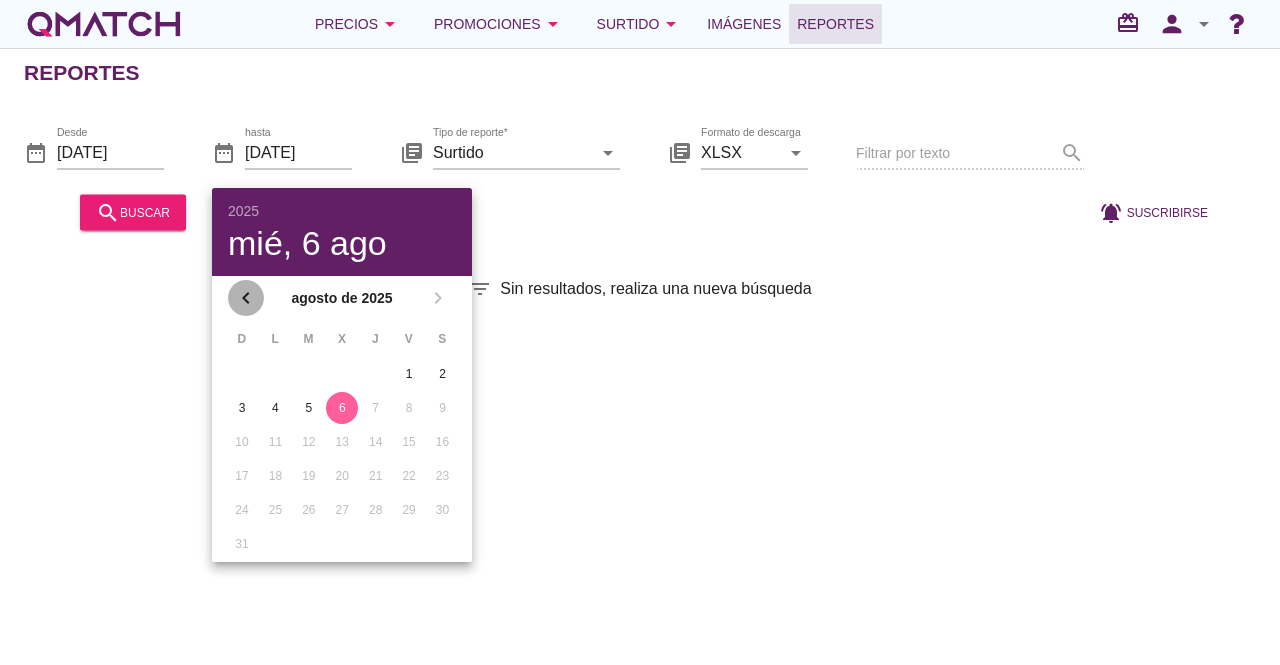 click on "chevron_left" at bounding box center [246, 298] 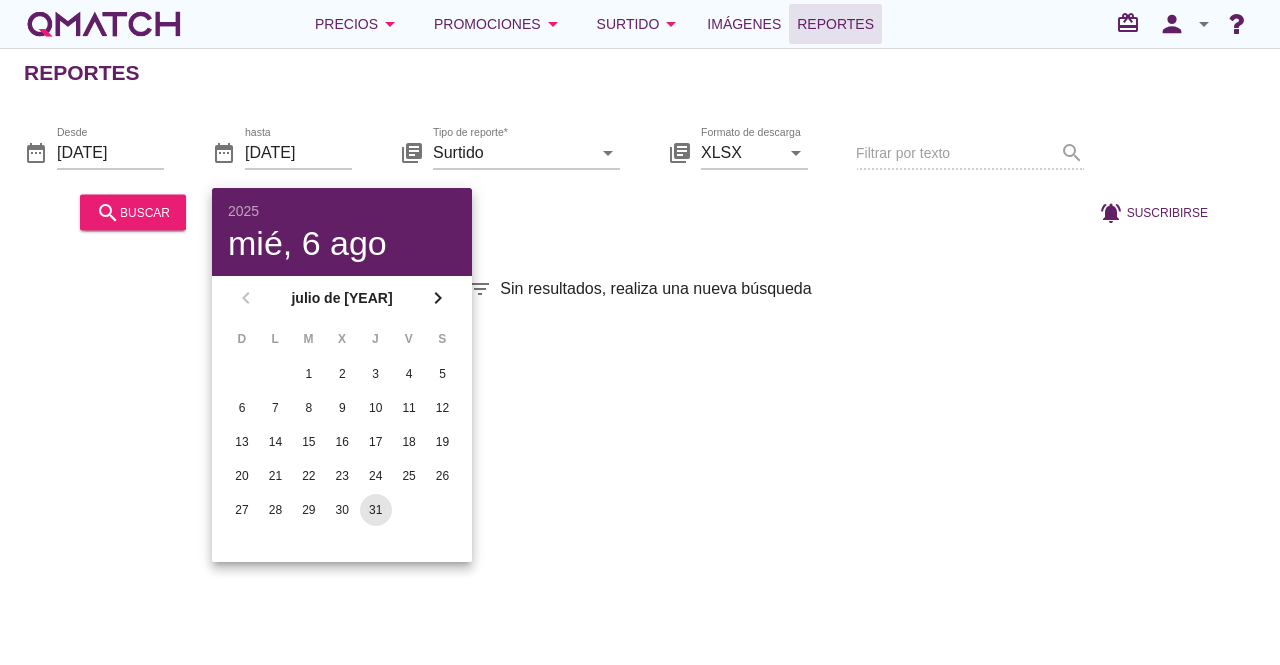click on "31" at bounding box center [376, 510] 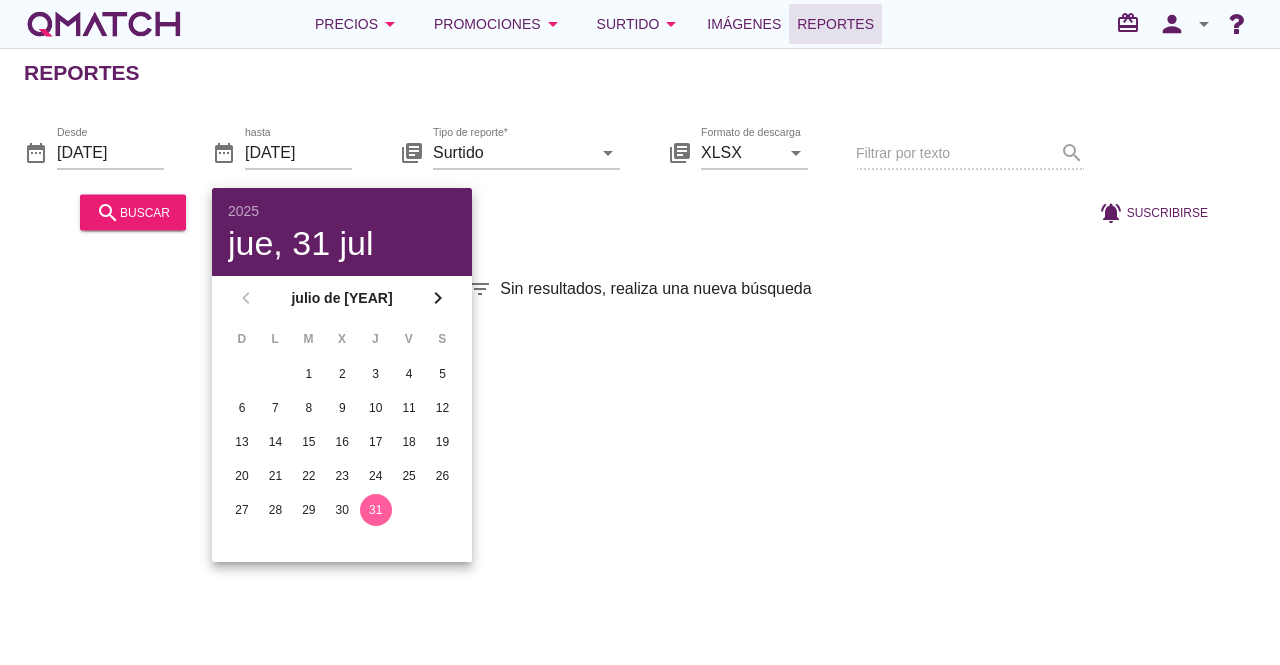click on "search
buscar" at bounding box center (133, 212) 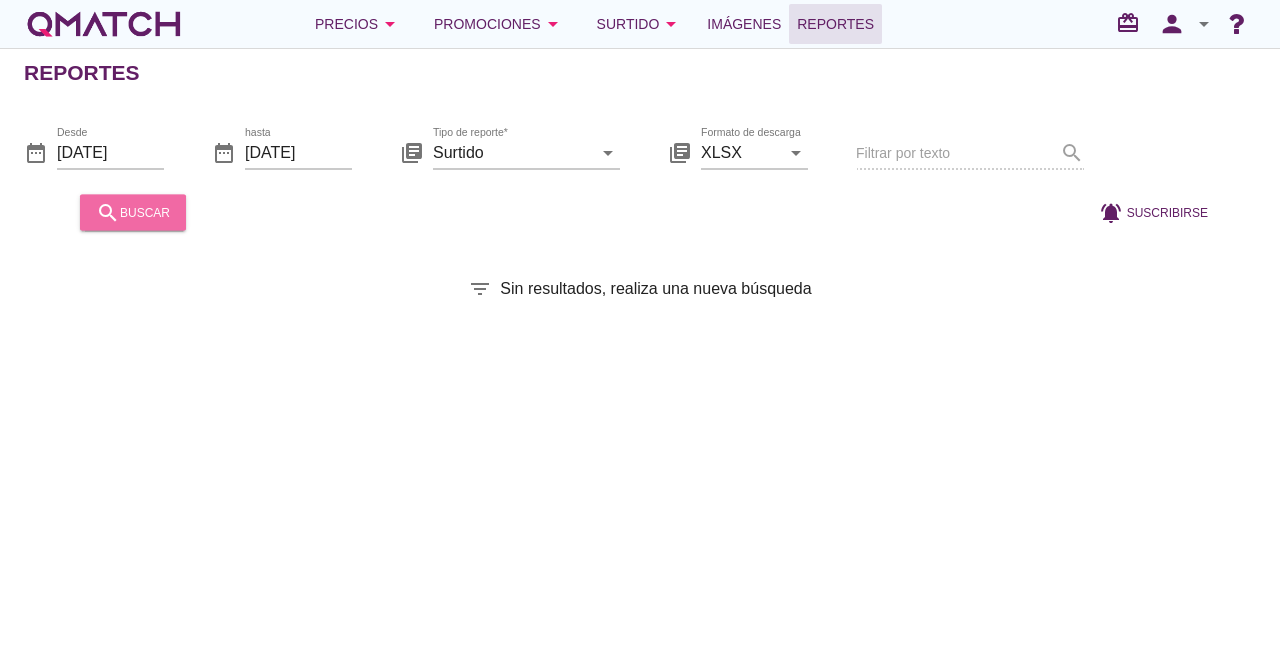 click on "search
buscar" at bounding box center [133, 212] 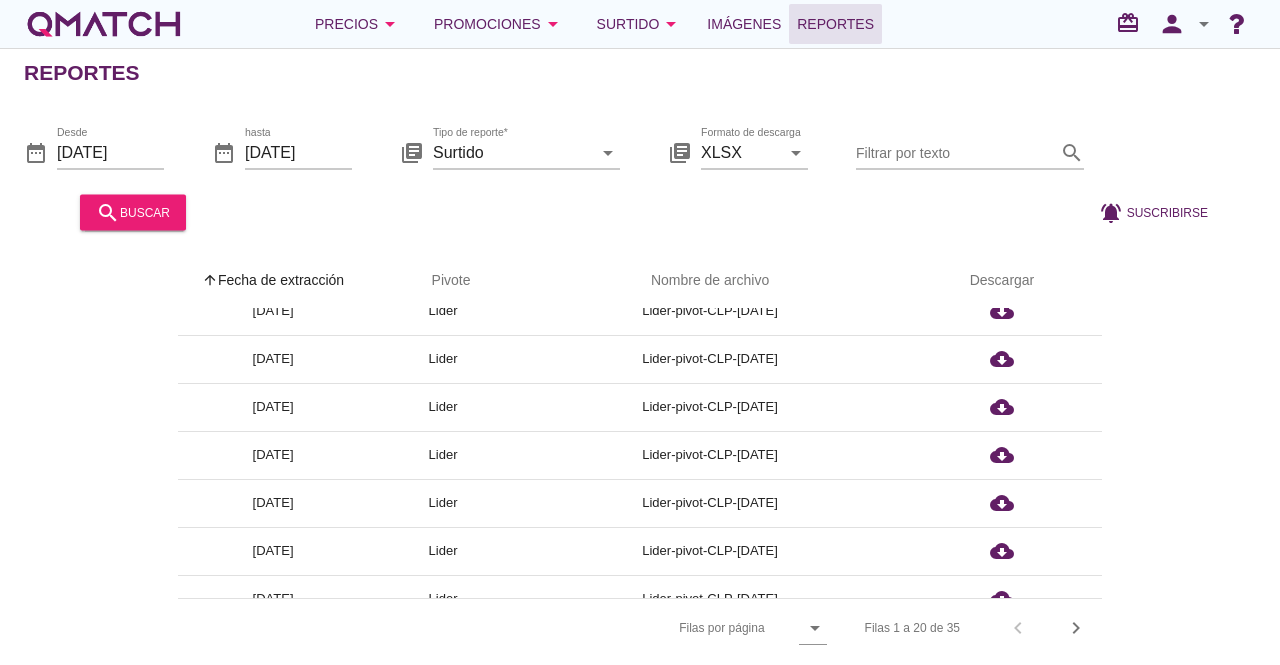 scroll, scrollTop: 0, scrollLeft: 0, axis: both 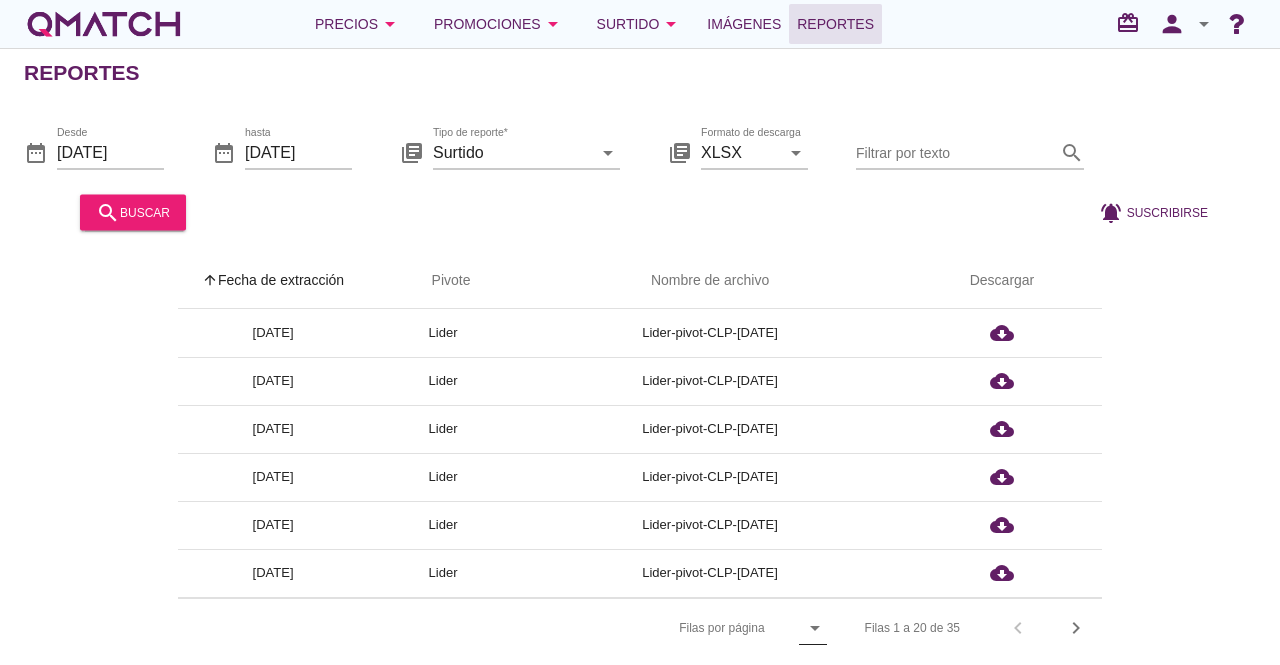 click on "arrow_drop_down" at bounding box center (815, 628) 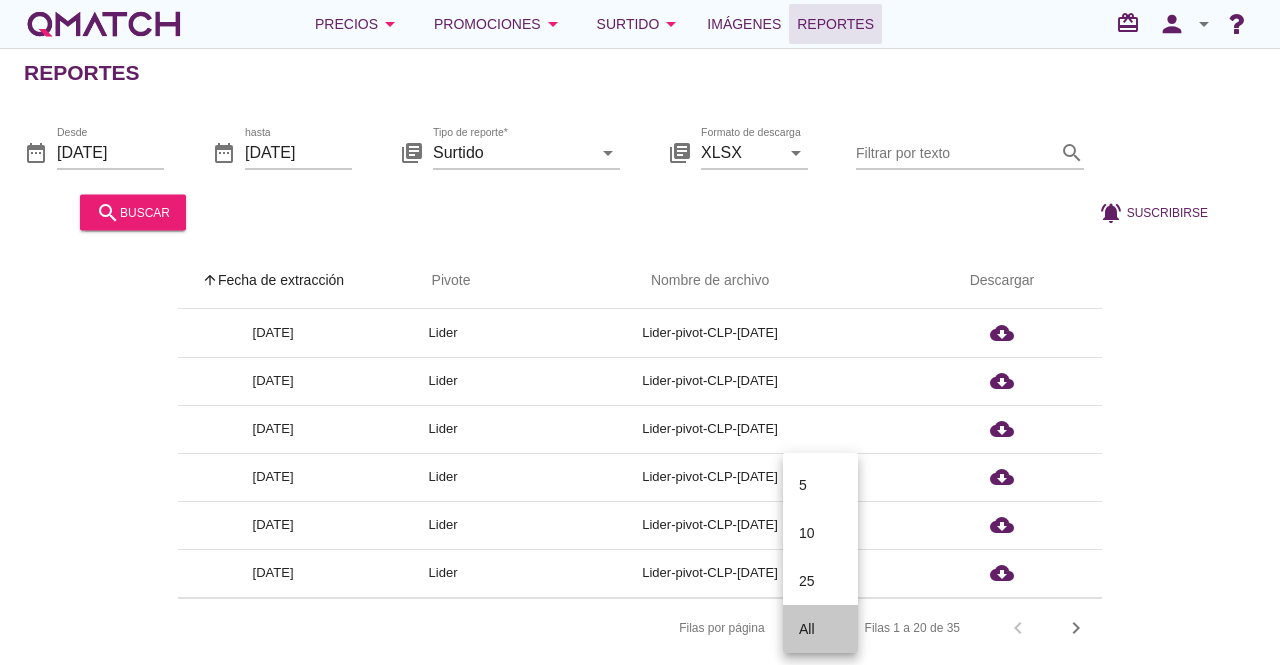 click on "All" at bounding box center (820, 629) 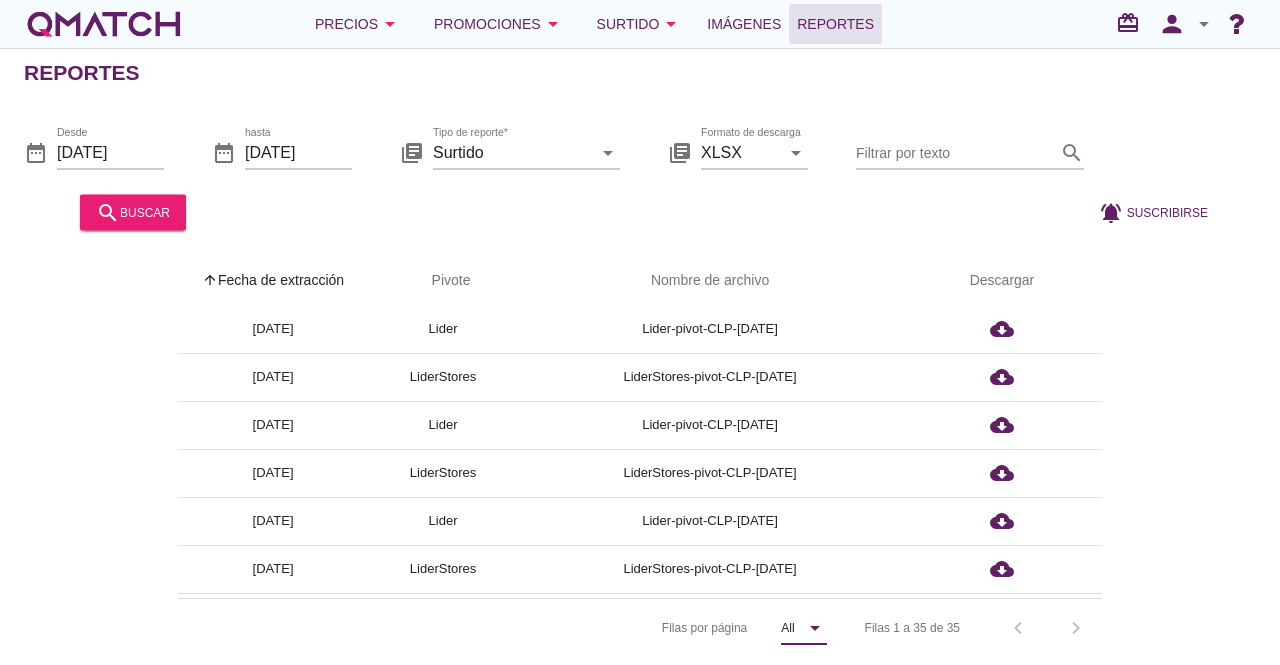 scroll, scrollTop: 1391, scrollLeft: 0, axis: vertical 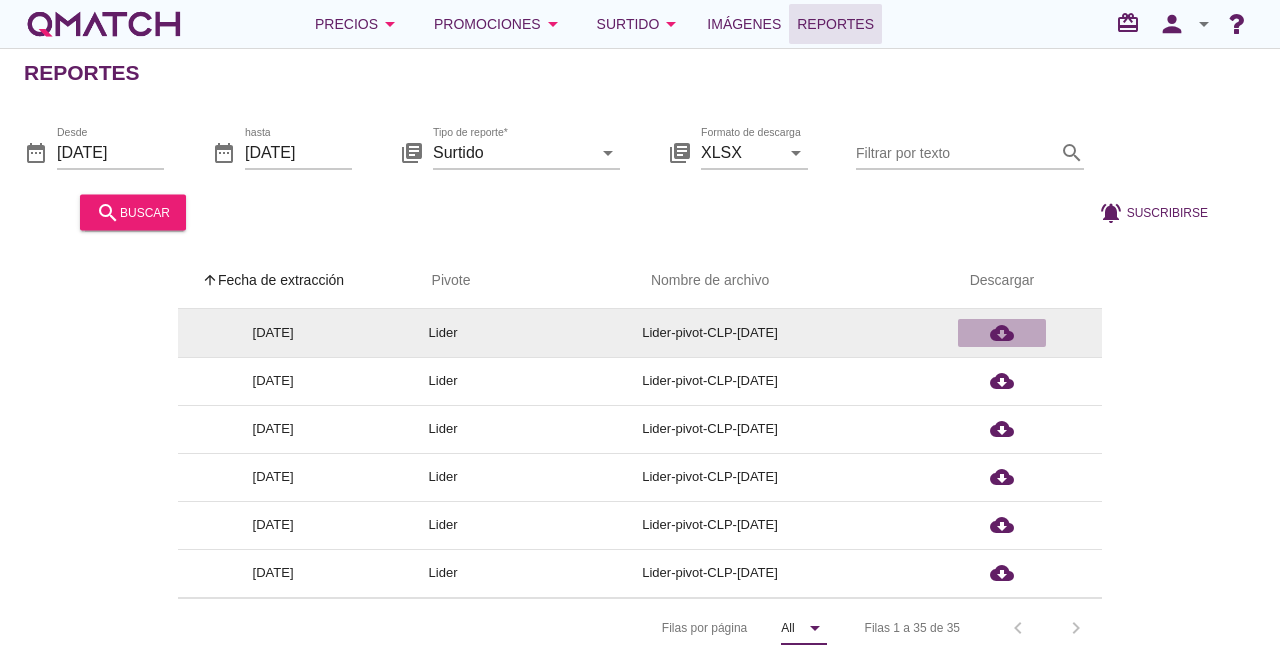 click on "cloud_download" at bounding box center (1002, 333) 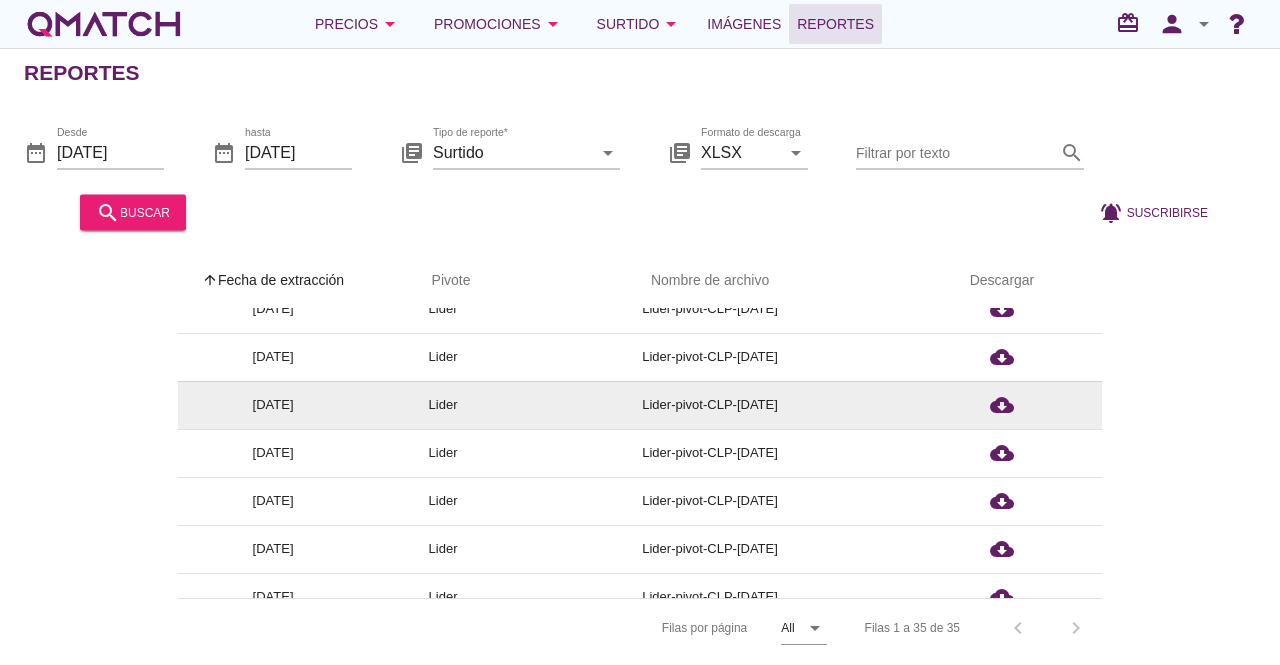 scroll, scrollTop: 0, scrollLeft: 0, axis: both 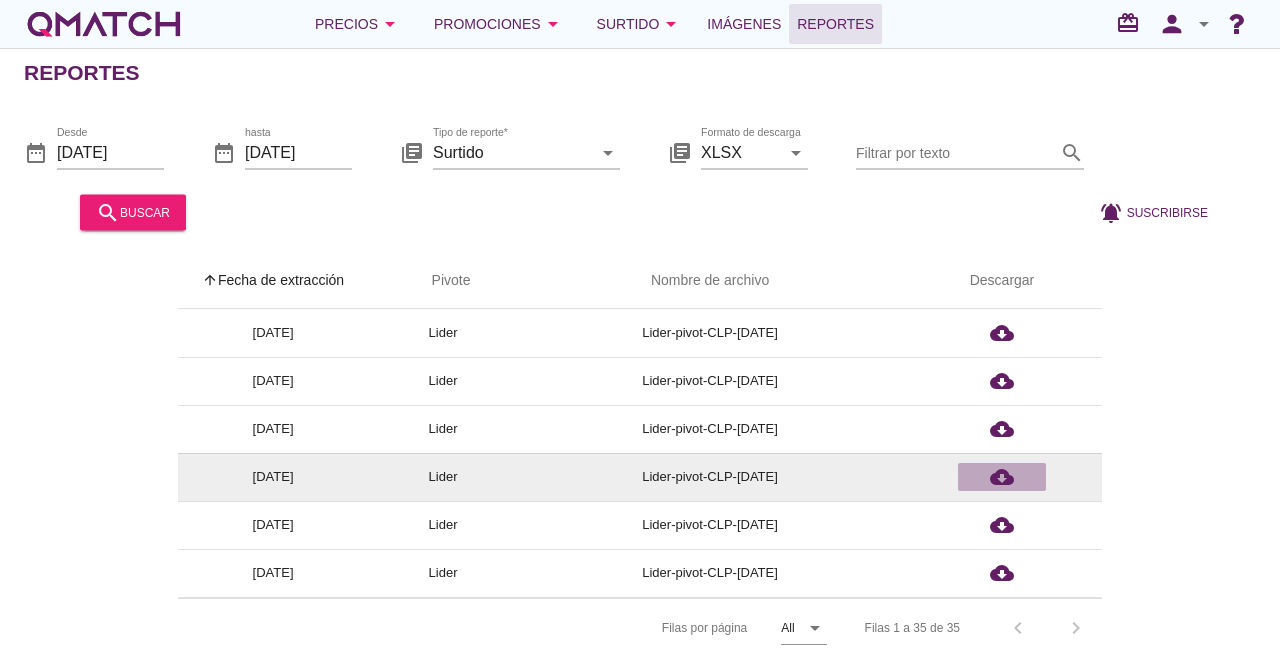 click on "cloud_download" at bounding box center [1002, 477] 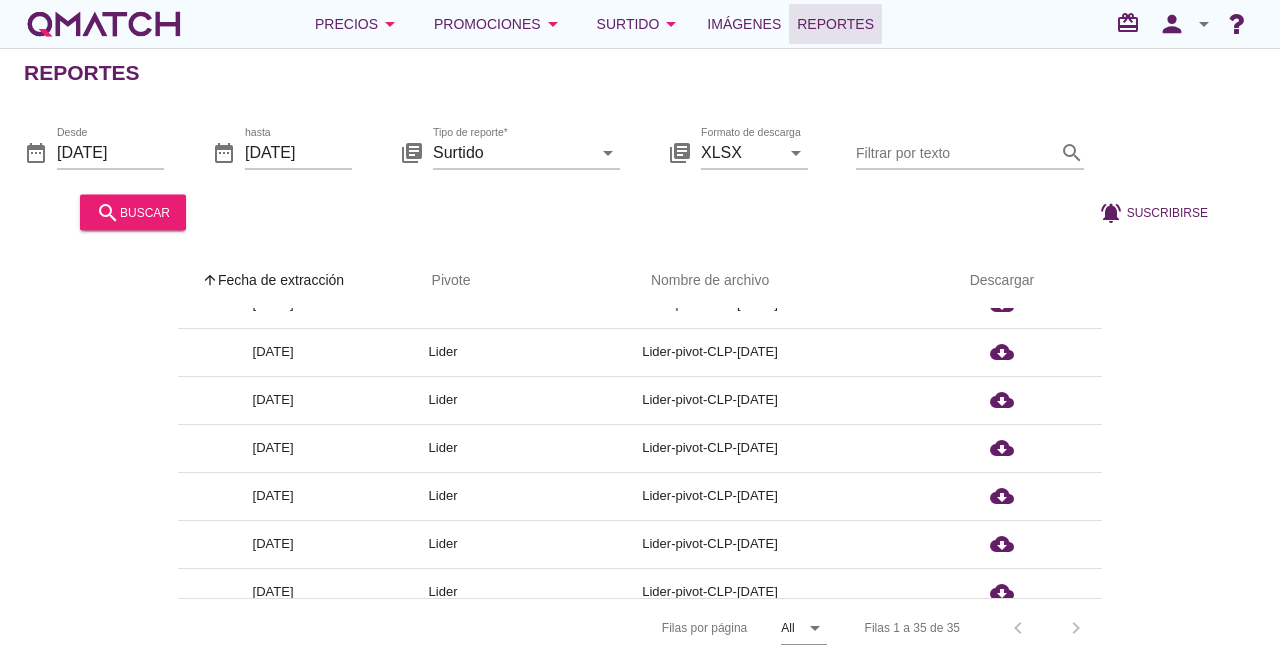 scroll, scrollTop: 178, scrollLeft: 0, axis: vertical 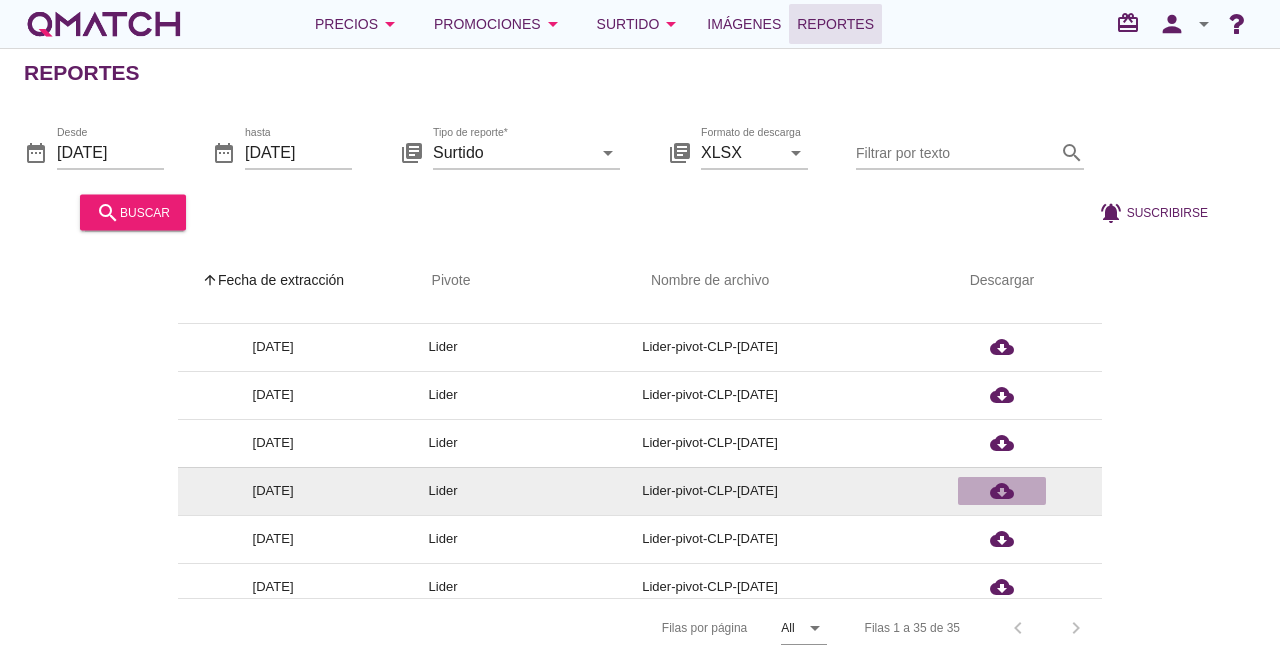 click on "cloud_download" at bounding box center [1002, 491] 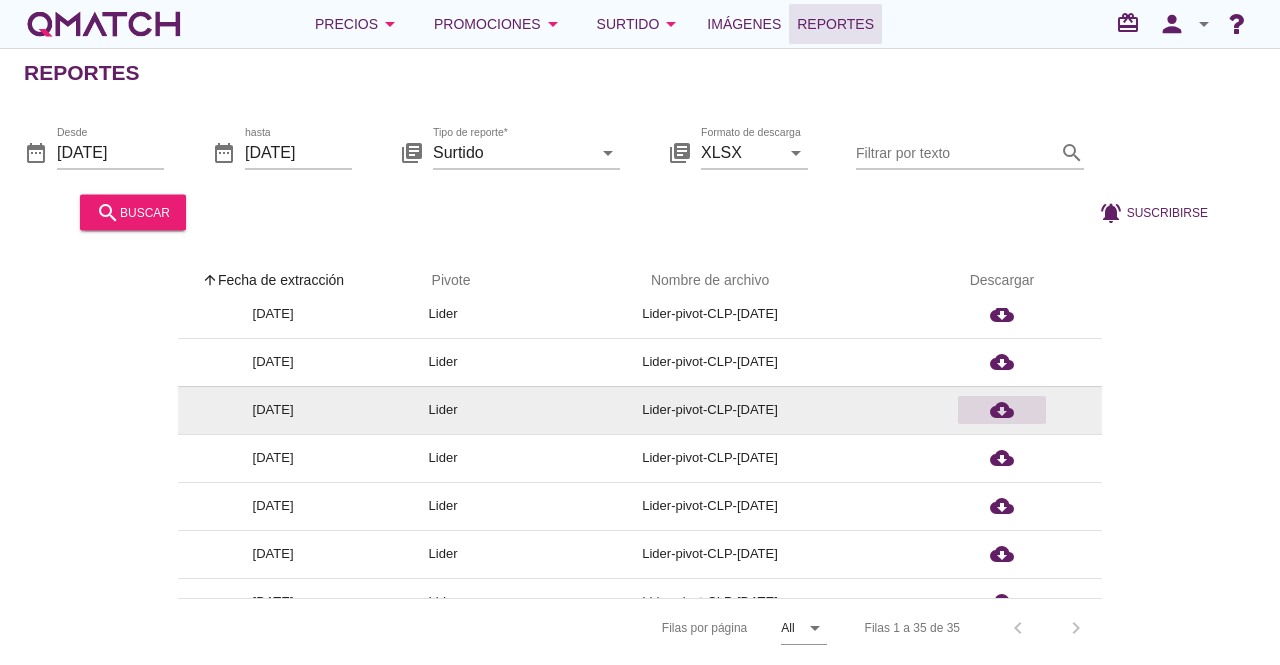 scroll, scrollTop: 260, scrollLeft: 0, axis: vertical 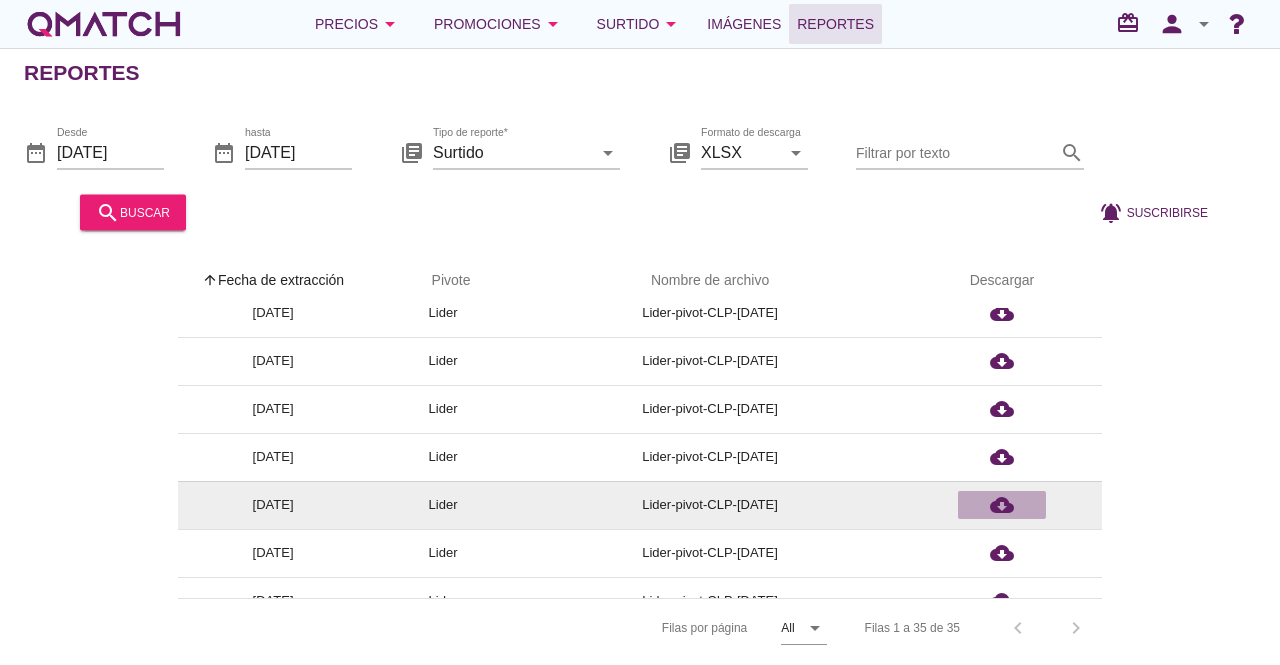 click on "cloud_download" at bounding box center [1002, 505] 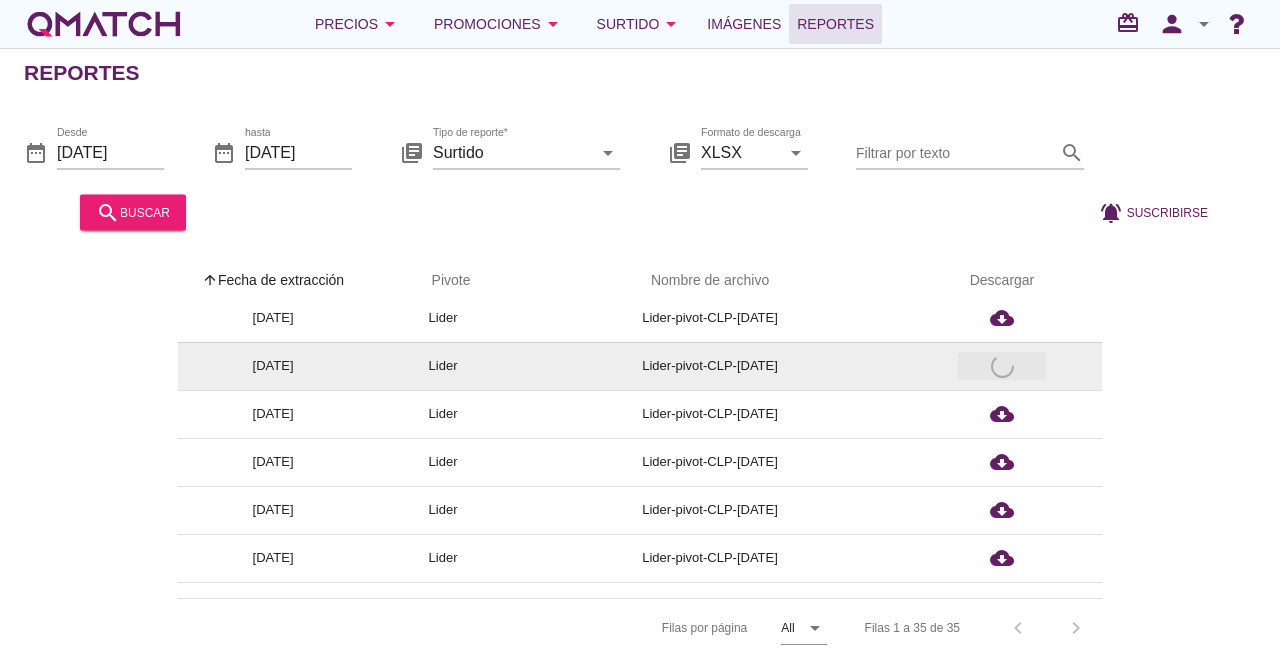 scroll, scrollTop: 408, scrollLeft: 0, axis: vertical 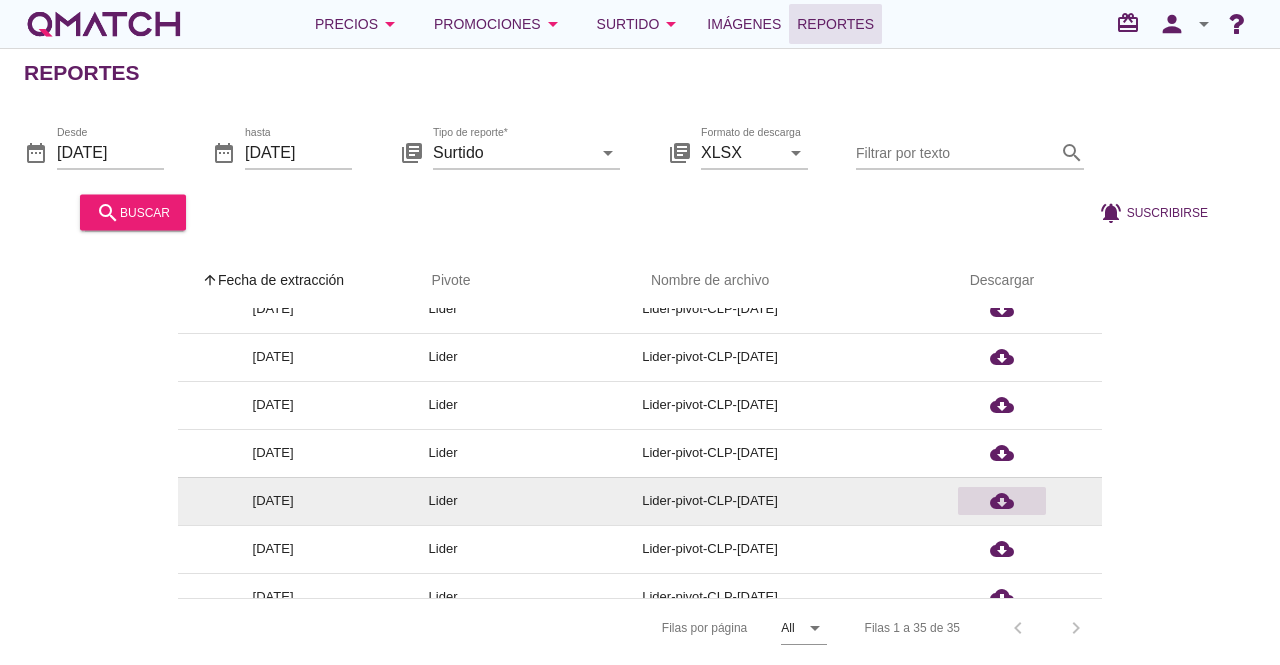 click on "cloud_download" at bounding box center [1002, 501] 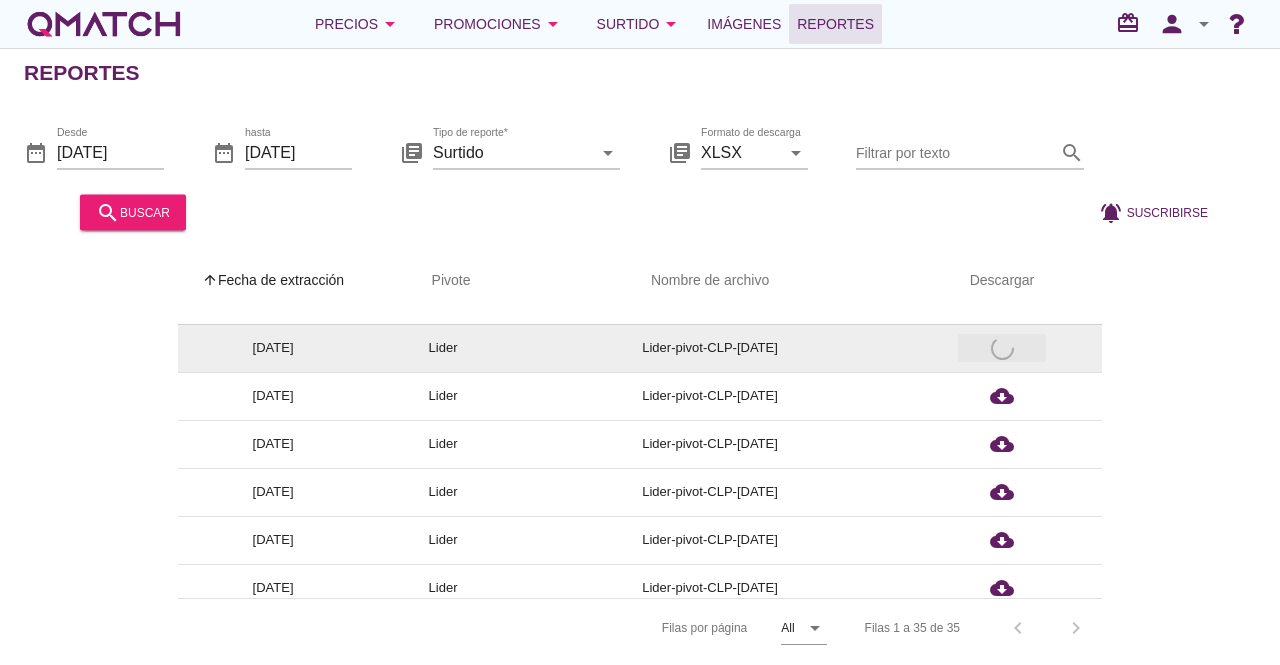 scroll, scrollTop: 592, scrollLeft: 0, axis: vertical 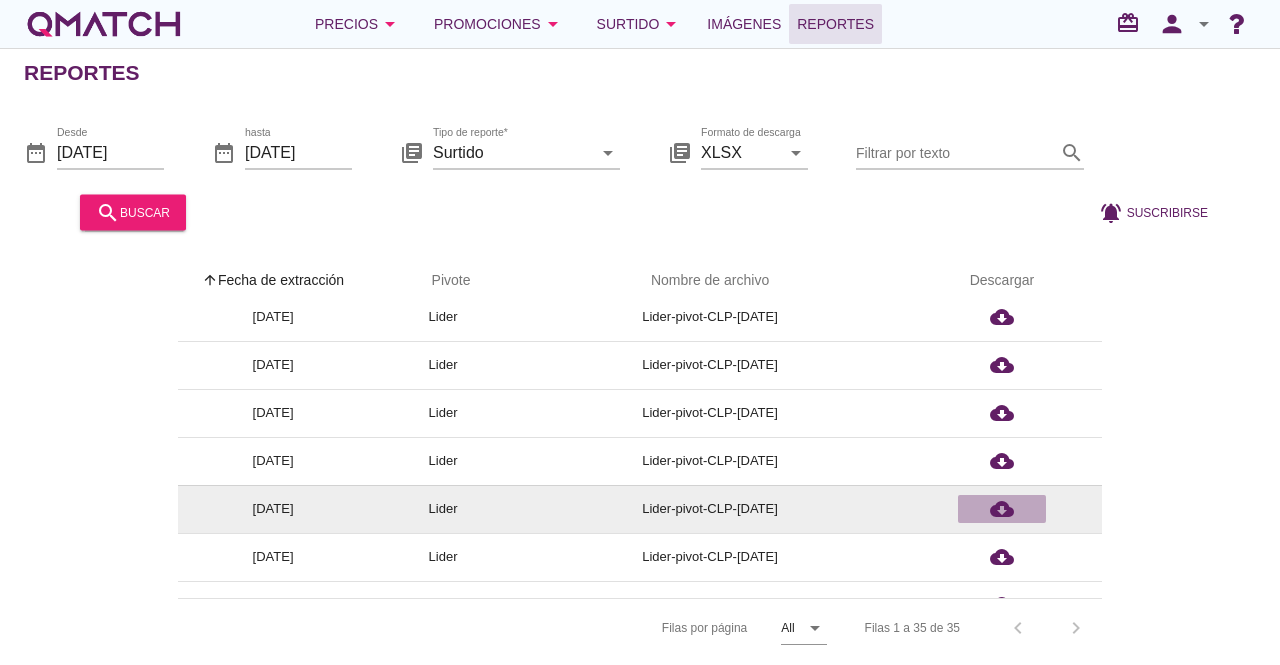click on "cloud_download" at bounding box center (1002, 509) 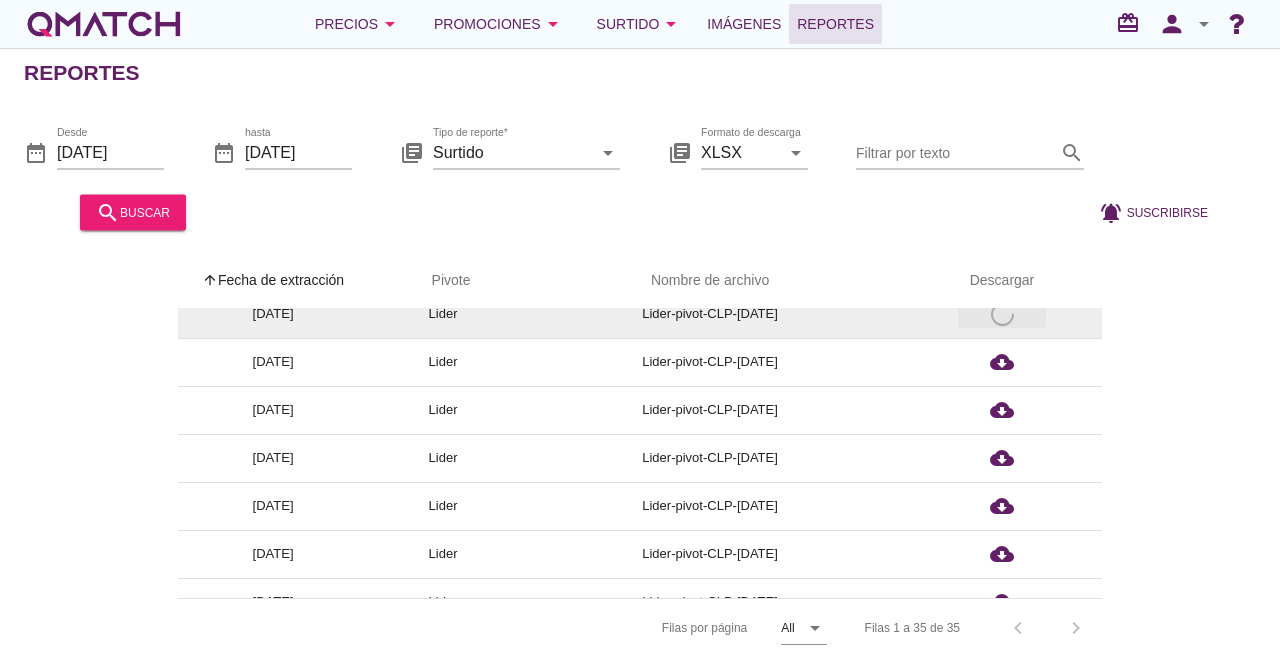 scroll, scrollTop: 788, scrollLeft: 0, axis: vertical 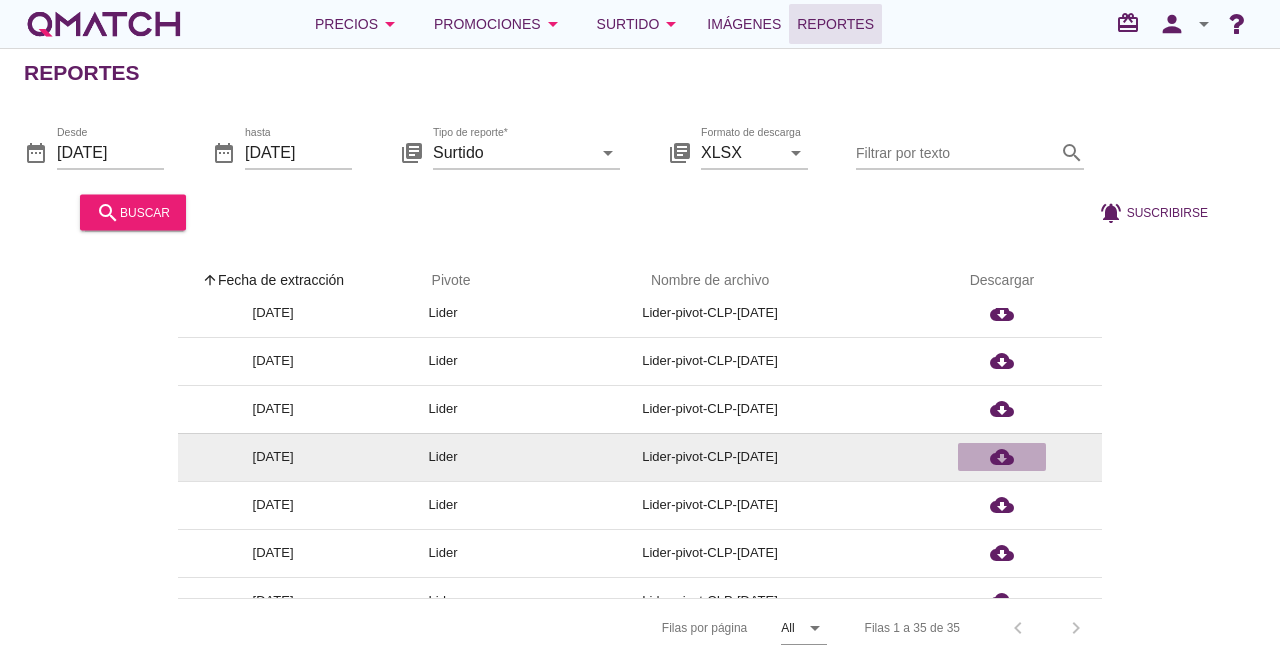 click on "cloud_download" at bounding box center [1002, 457] 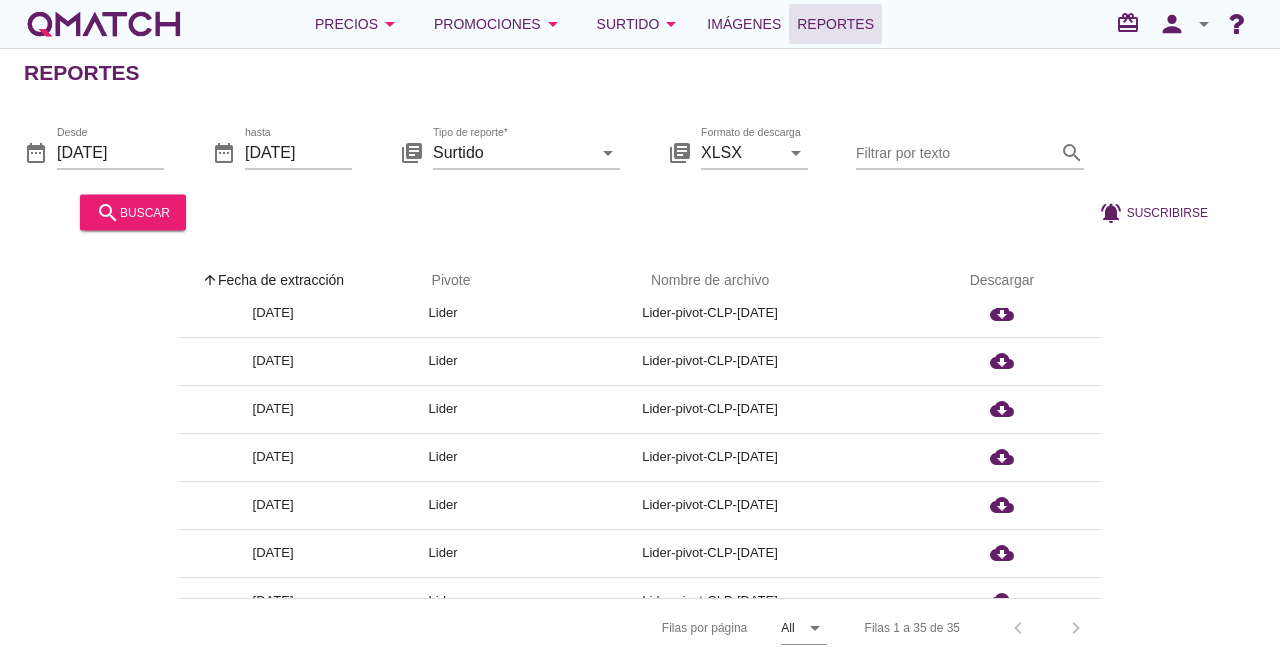click on "arrow_upward Fecha de extracción arrow_upward Pivote Nombre de archivo Descargar [DATE] Lider Lider-pivot-CLP-[DATE] cloud_download [DATE] Lider Lider-pivot-CLP-[DATE] cloud_download [DATE] Lider Lider-pivot-CLP-[DATE] cloud_download [DATE] Lider Lider-pivot-CLP-[DATE] cloud_download [DATE] Lider Lider-pivot-CLP-[DATE] cloud_download [DATE] Lider Lider-pivot-CLP-[DATE] cloud_download [DATE] Lider Lider-pivot-CLP-[DATE] cloud_download [DATE] Lider Lider-pivot-CLP-[DATE] cloud_download [DATE] Lider Lider-pivot-CLP-[DATE] cloud_download [DATE] Lider Lider-pivot-CLP-[DATE] cloud_download [DATE] Lider Lider-pivot-CLP-[DATE] cloud_download [DATE] Lider Lider-pivot-CLP-[DATE] cloud_download [DATE] Lider Lider-pivot-CLP-[DATE] cloud_download [DATE] Lider Lider-pivot-CLP-[DATE] cloud_download [DATE] Lider Lider-pivot-CLP-[DATE] cloud_download [DATE] Lider Lider-pivot-CLP-[DATE]" at bounding box center [640, 443] 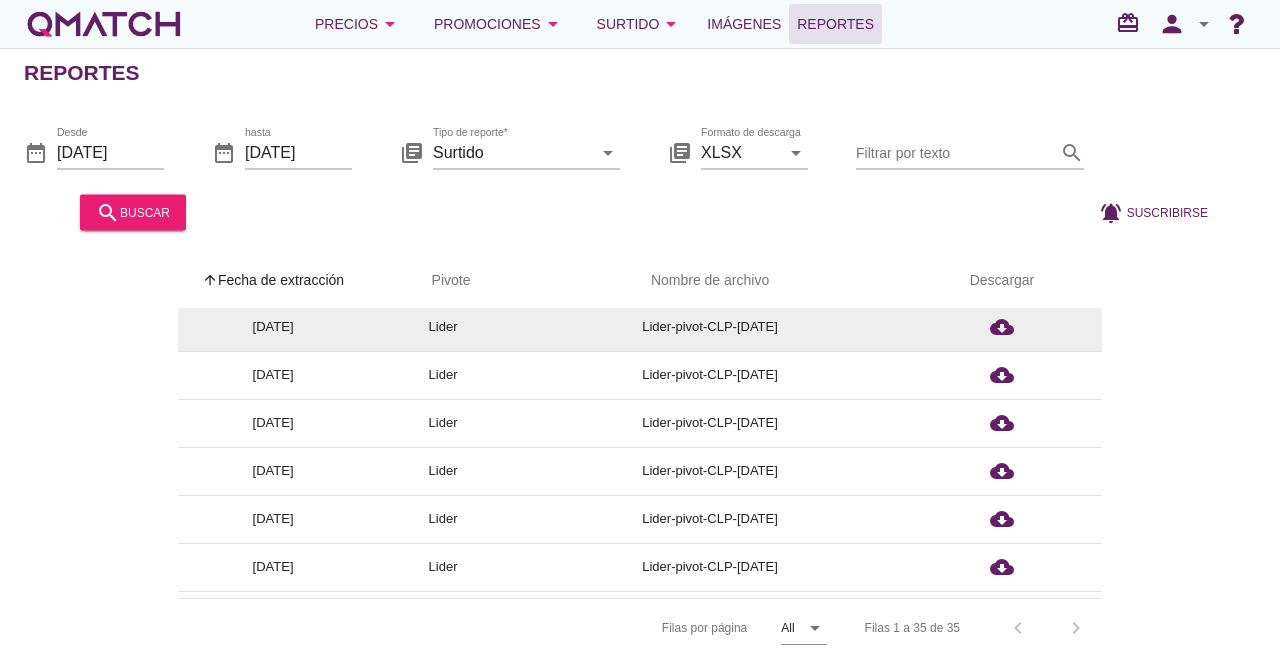 scroll, scrollTop: 968, scrollLeft: 0, axis: vertical 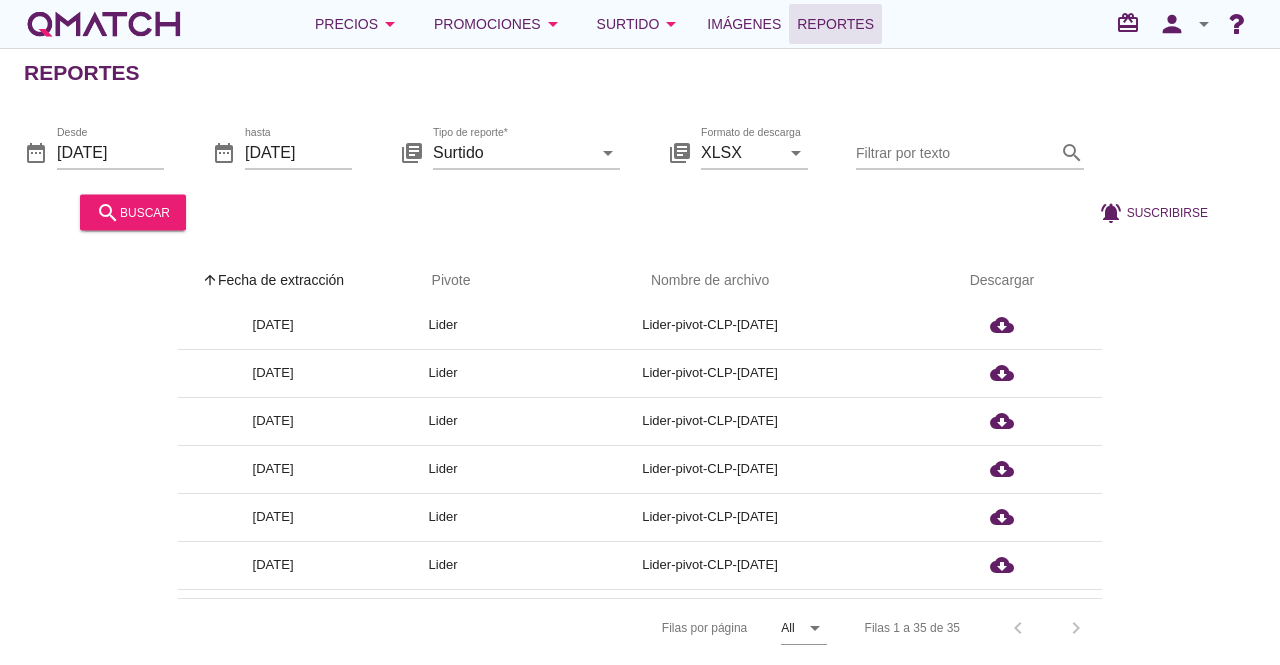 click on "arrow_upward Fecha de extracción arrow_upward Pivote Nombre de archivo Descargar [DATE] Lider Lider-pivot-CLP-[DATE] cloud_download [DATE] Lider Lider-pivot-CLP-[DATE] cloud_download [DATE] Lider Lider-pivot-CLP-[DATE] cloud_download [DATE] Lider Lider-pivot-CLP-[DATE] cloud_download [DATE] Lider Lider-pivot-CLP-[DATE] cloud_download [DATE] Lider Lider-pivot-CLP-[DATE] cloud_download [DATE] Lider Lider-pivot-CLP-[DATE] cloud_download [DATE] Lider Lider-pivot-CLP-[DATE] cloud_download [DATE] Lider Lider-pivot-CLP-[DATE] cloud_download [DATE] Lider Lider-pivot-CLP-[DATE] cloud_download [DATE] Lider Lider-pivot-CLP-[DATE] cloud_download [DATE] Lider Lider-pivot-CLP-[DATE] cloud_download [DATE] Lider Lider-pivot-CLP-[DATE] cloud_download [DATE] Lider Lider-pivot-CLP-[DATE] cloud_download [DATE] Lider Lider-pivot-CLP-[DATE] cloud_download [DATE] Lider Lider-pivot-CLP-[DATE]" at bounding box center [640, 455] 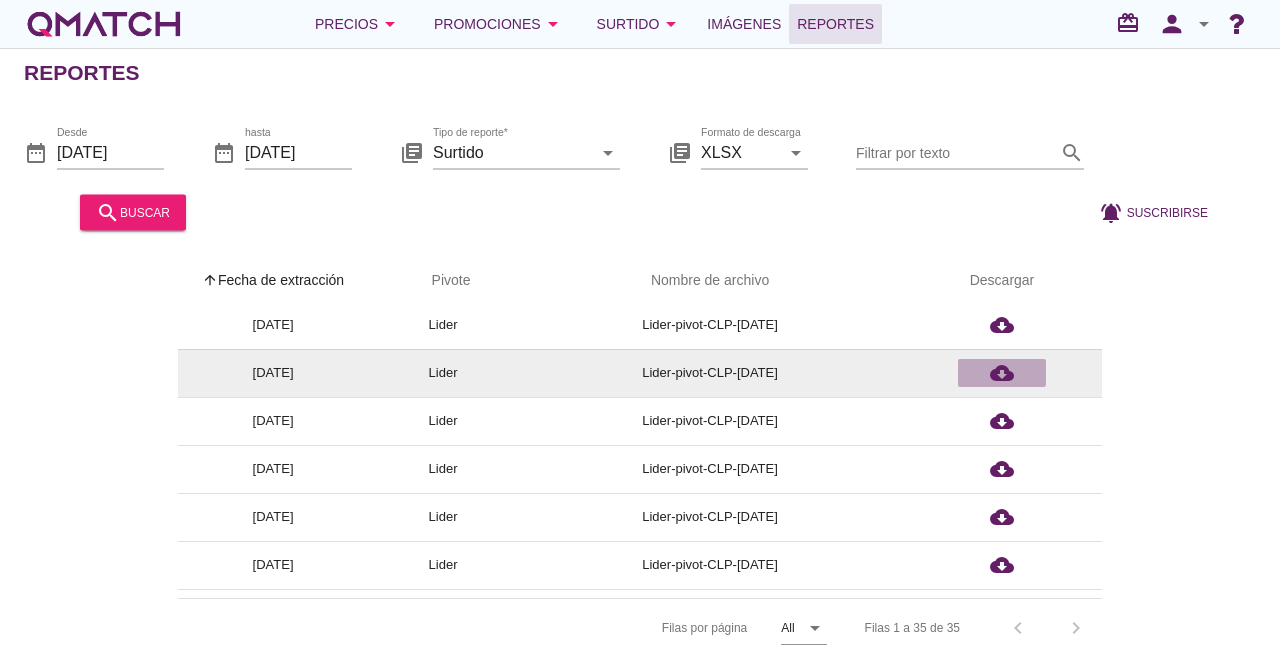 click on "cloud_download" at bounding box center (1002, 373) 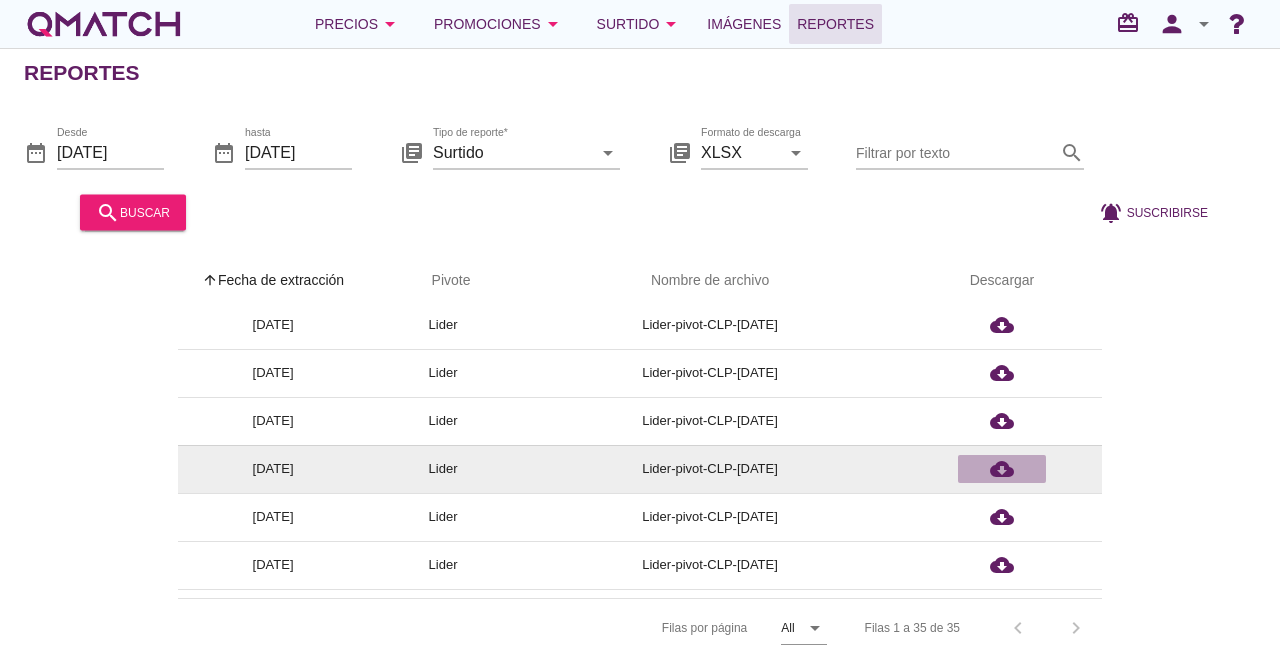 click on "cloud_download" at bounding box center [1002, 469] 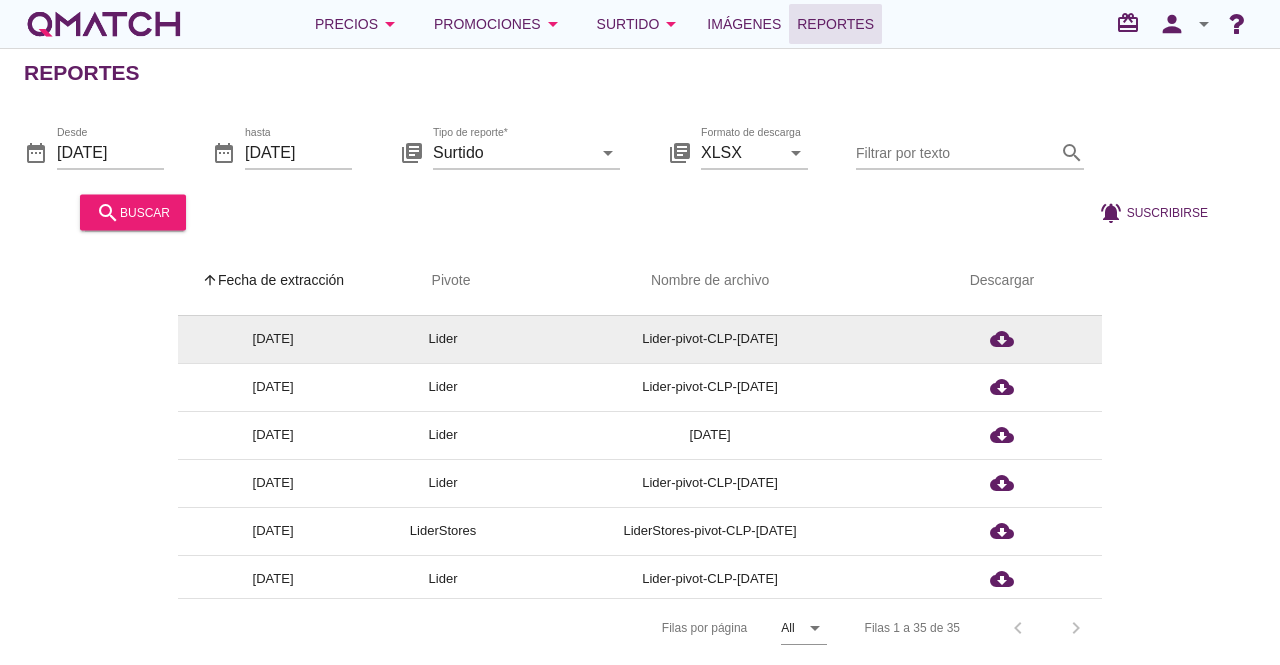 scroll, scrollTop: 1148, scrollLeft: 0, axis: vertical 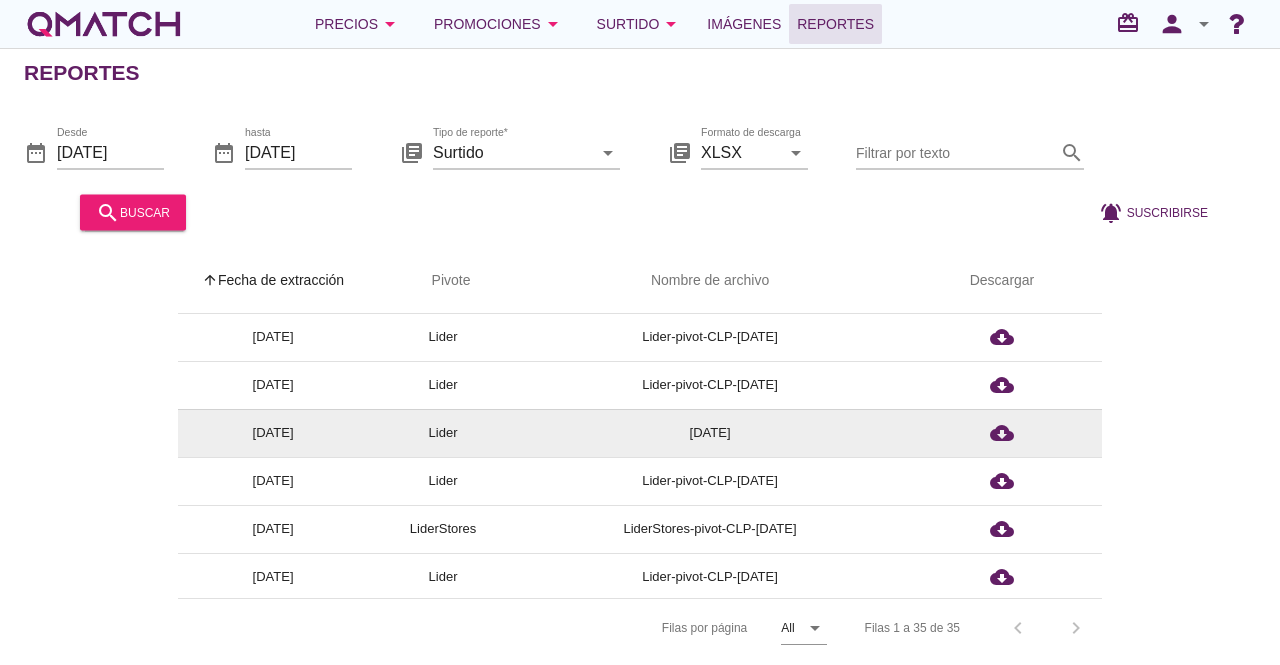 click on "[DATE]" at bounding box center [710, 433] 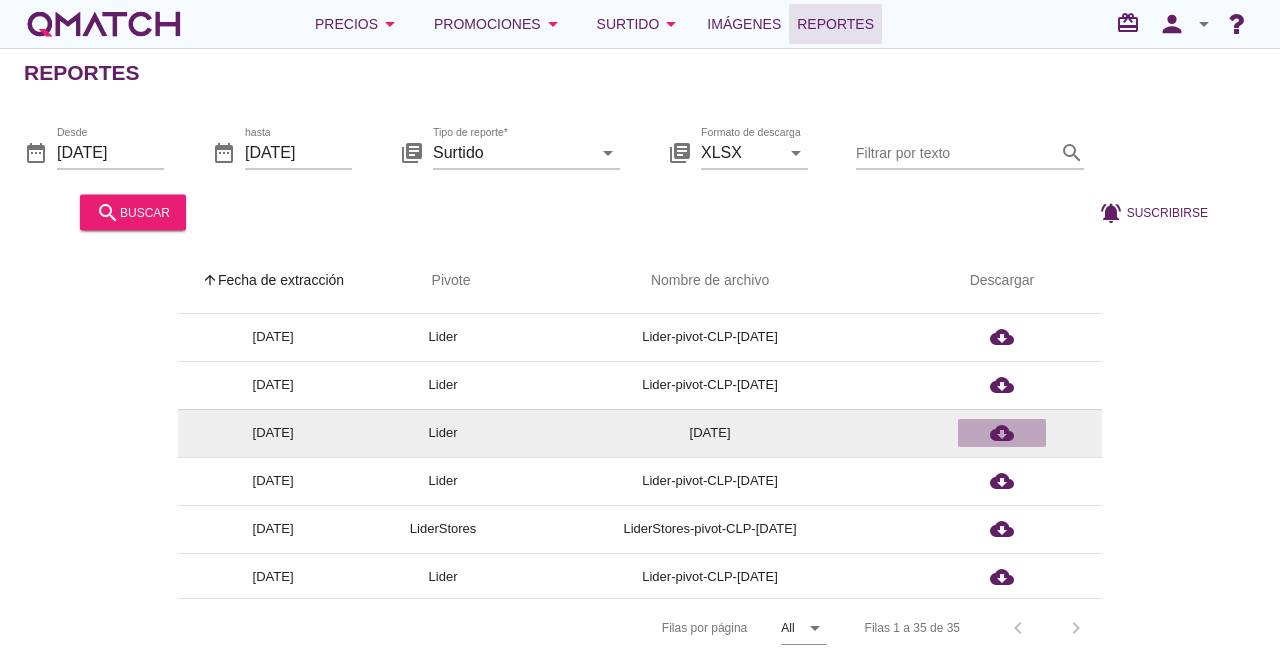 click on "cloud_download" at bounding box center [1002, 433] 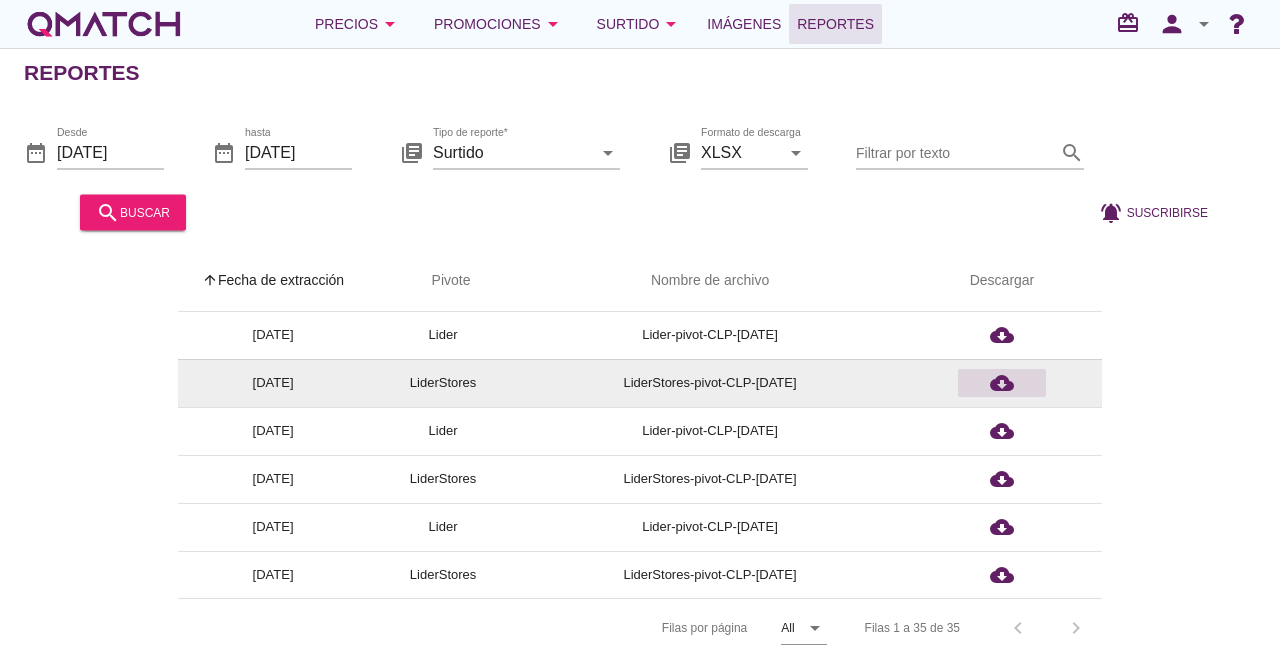 scroll, scrollTop: 1391, scrollLeft: 0, axis: vertical 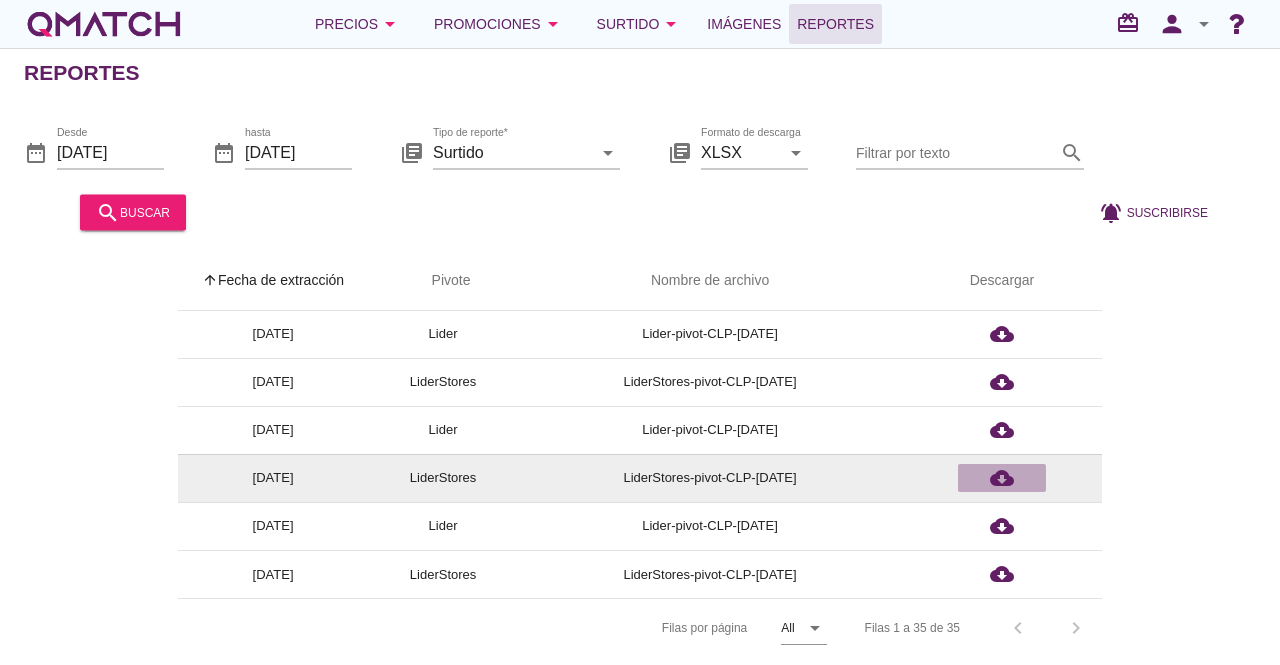 click on "cloud_download" at bounding box center [1002, 478] 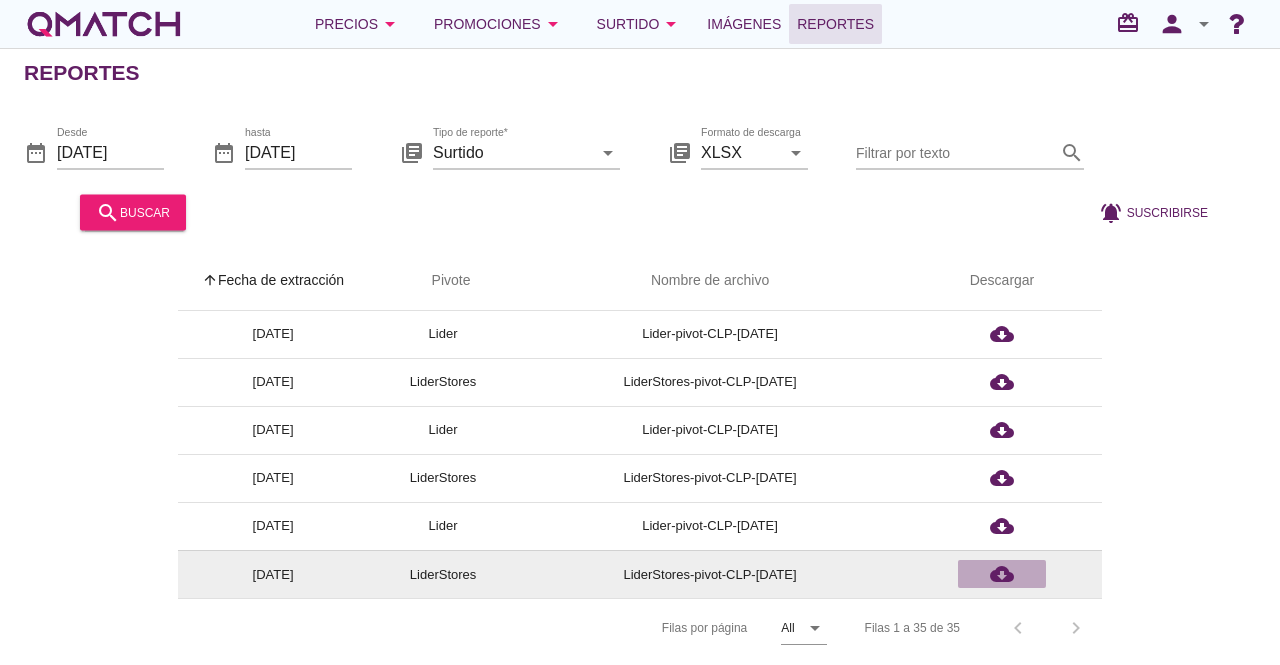 click on "cloud_download" at bounding box center [1002, 574] 